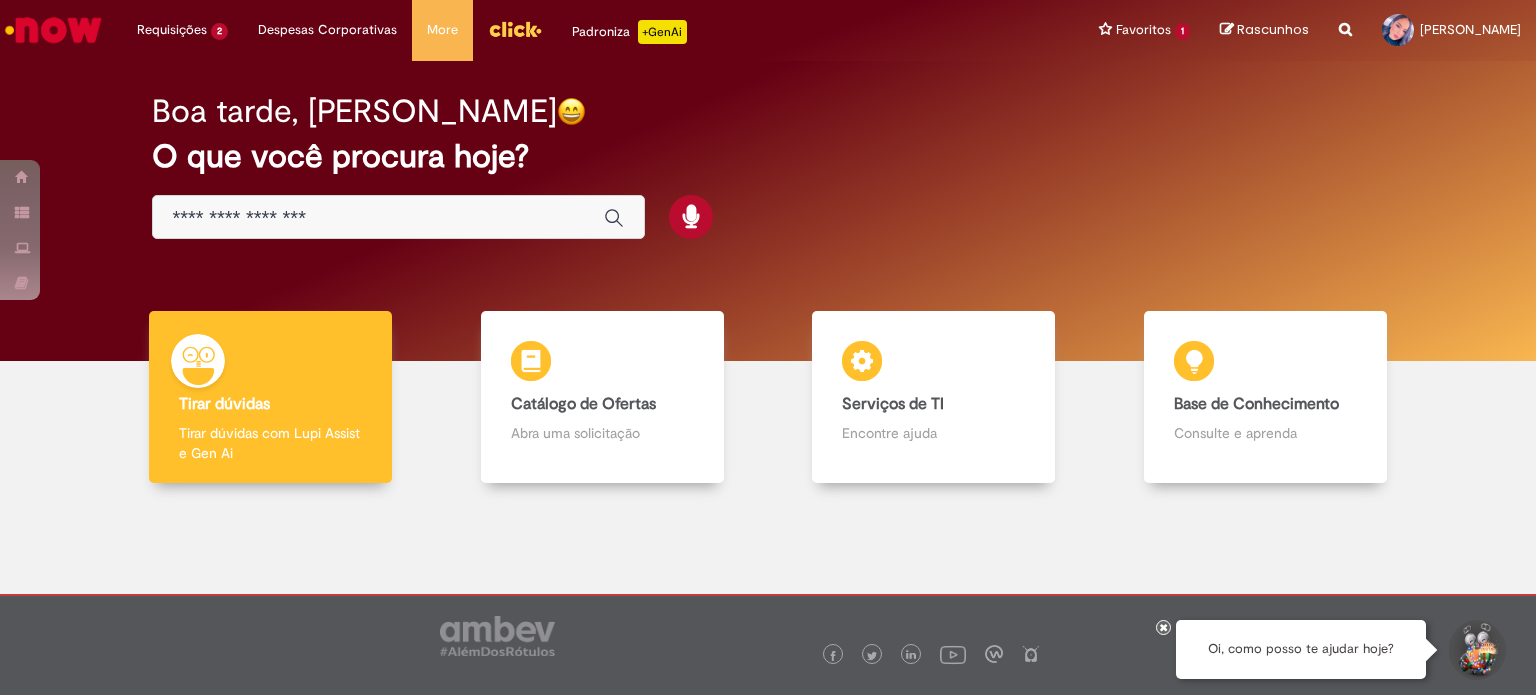 scroll, scrollTop: 0, scrollLeft: 0, axis: both 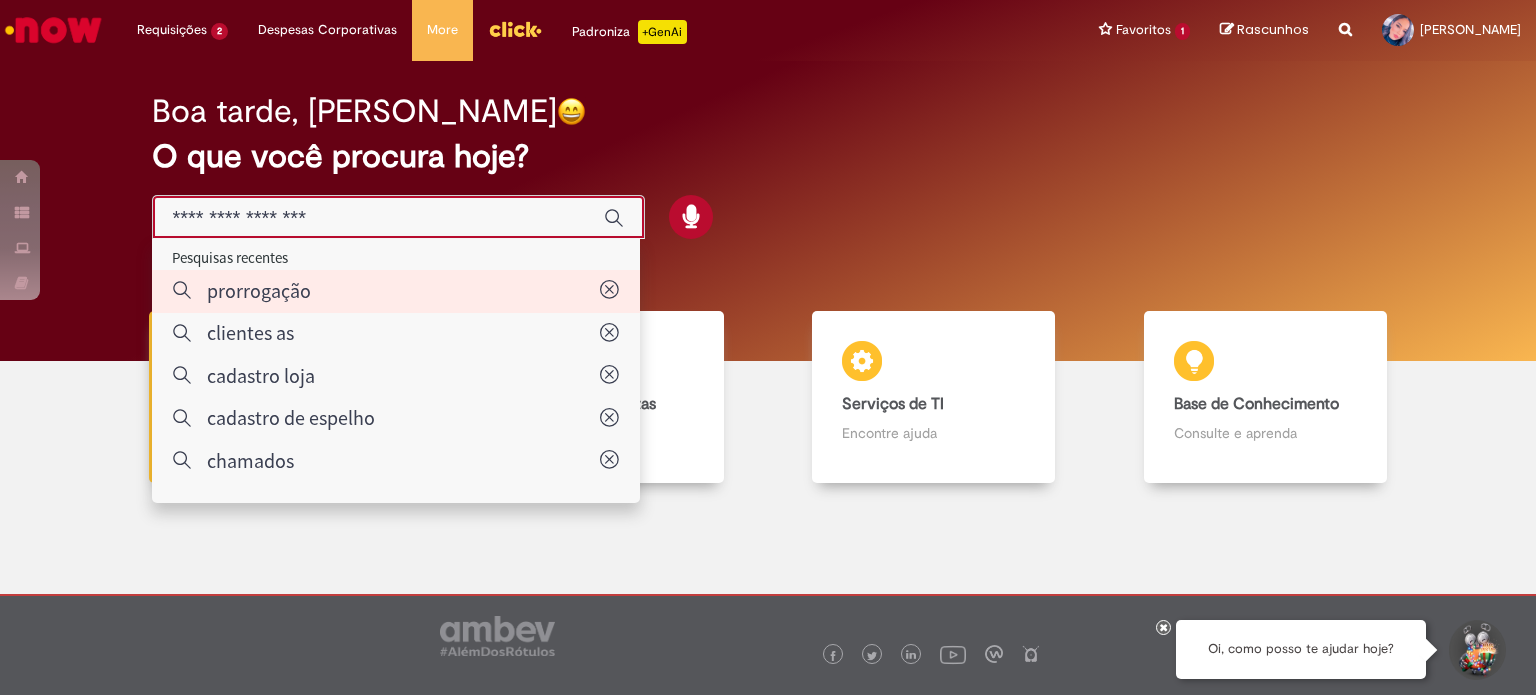 type on "**********" 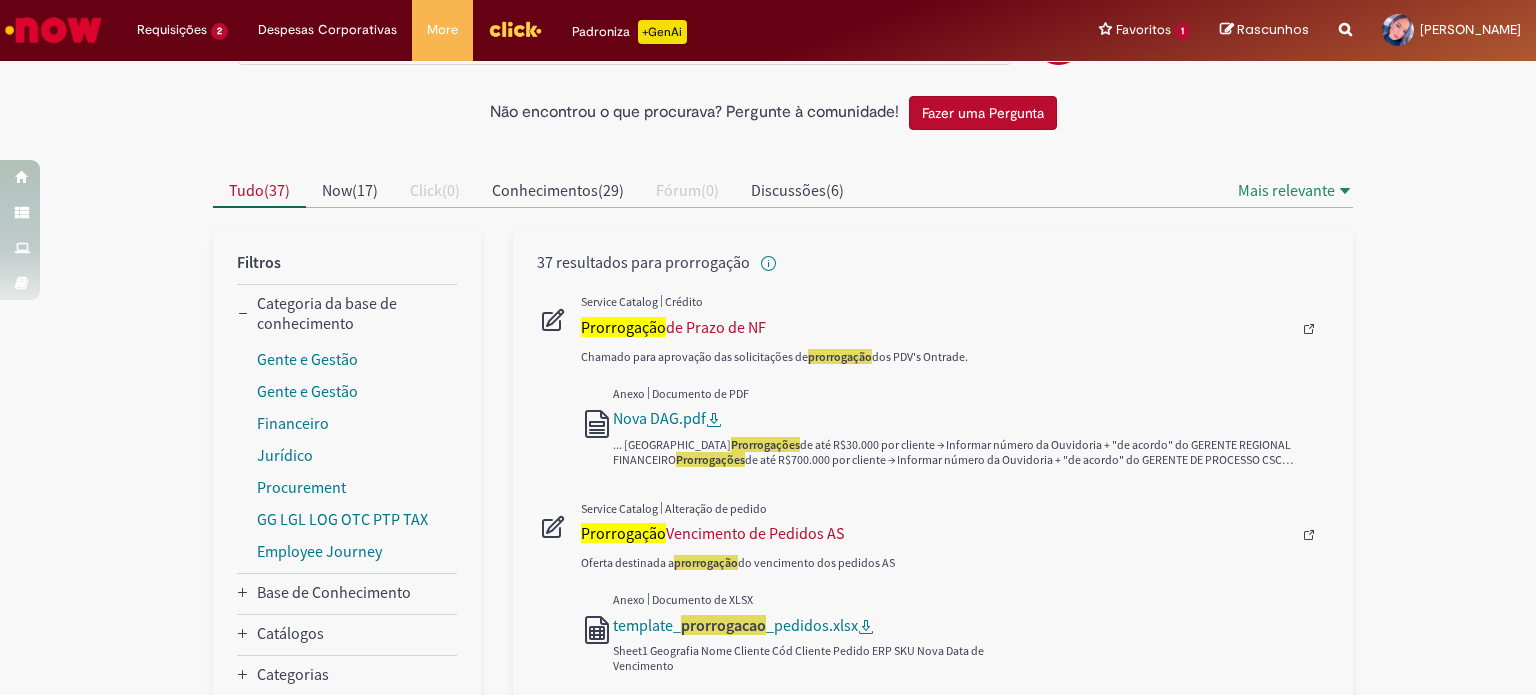 scroll, scrollTop: 200, scrollLeft: 0, axis: vertical 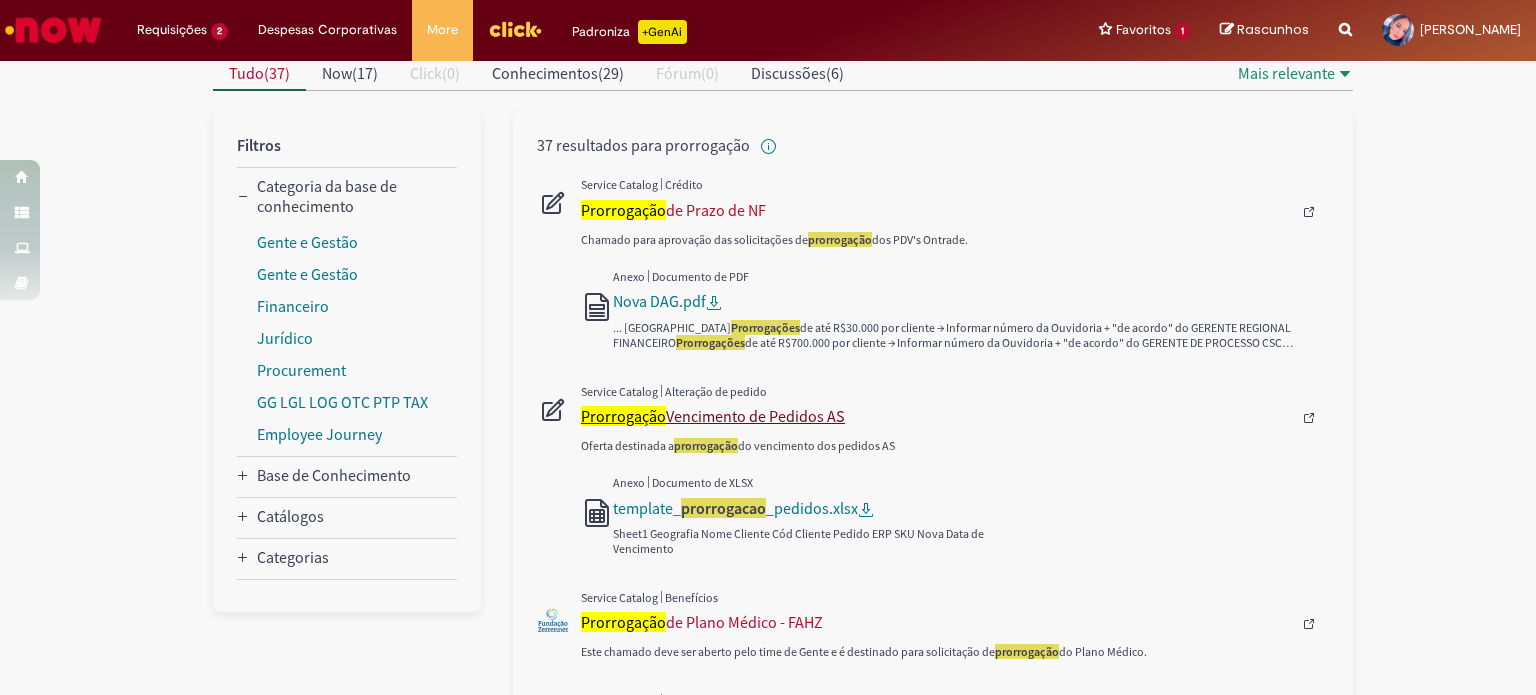click on "Prorrogação  Vencimento de Pedidos AS" at bounding box center (936, 416) 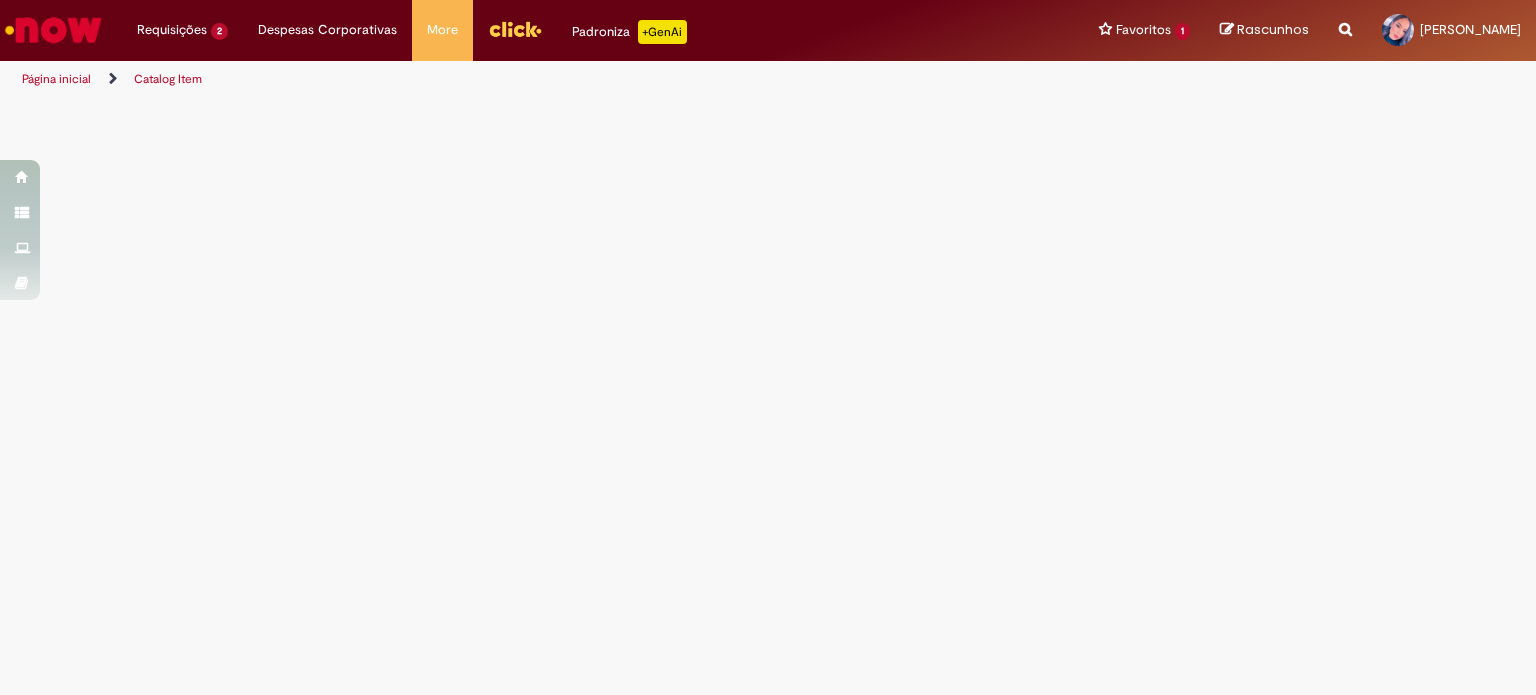 scroll, scrollTop: 0, scrollLeft: 0, axis: both 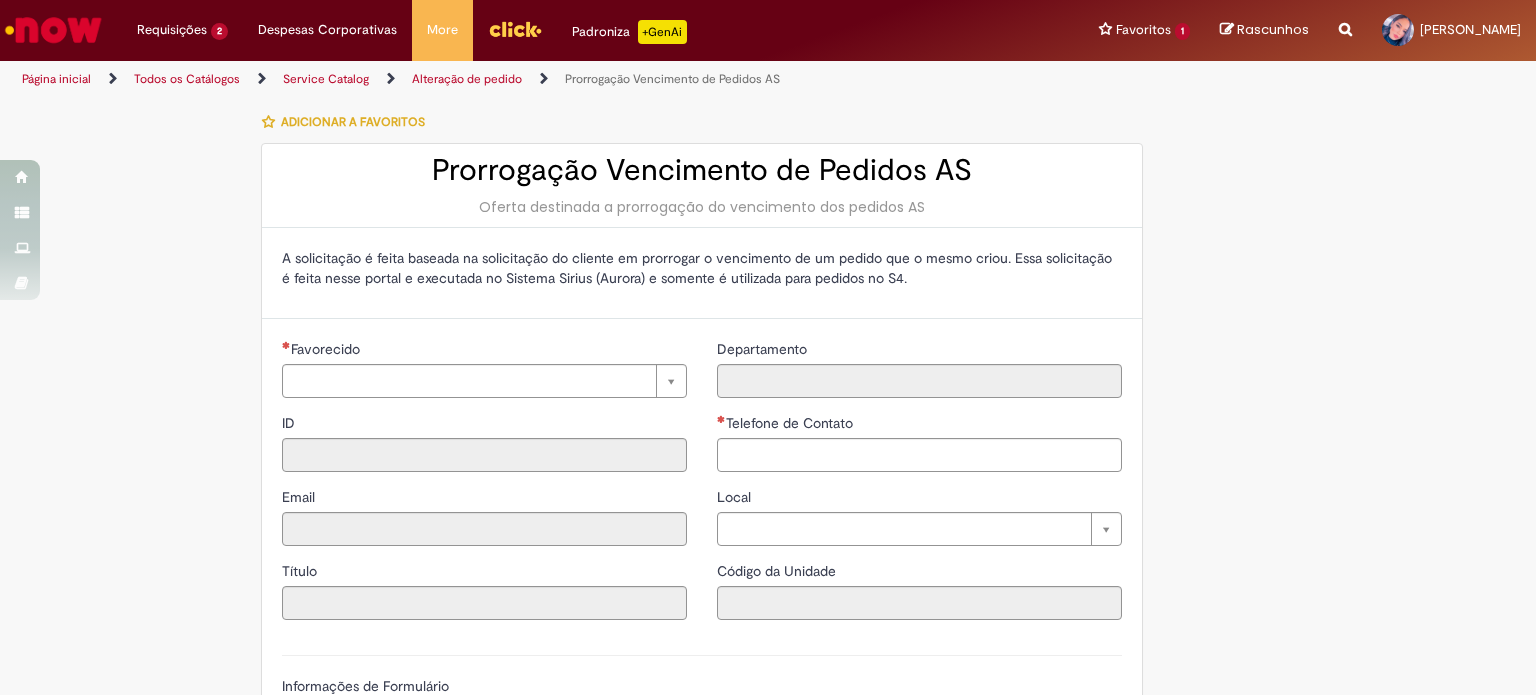type on "********" 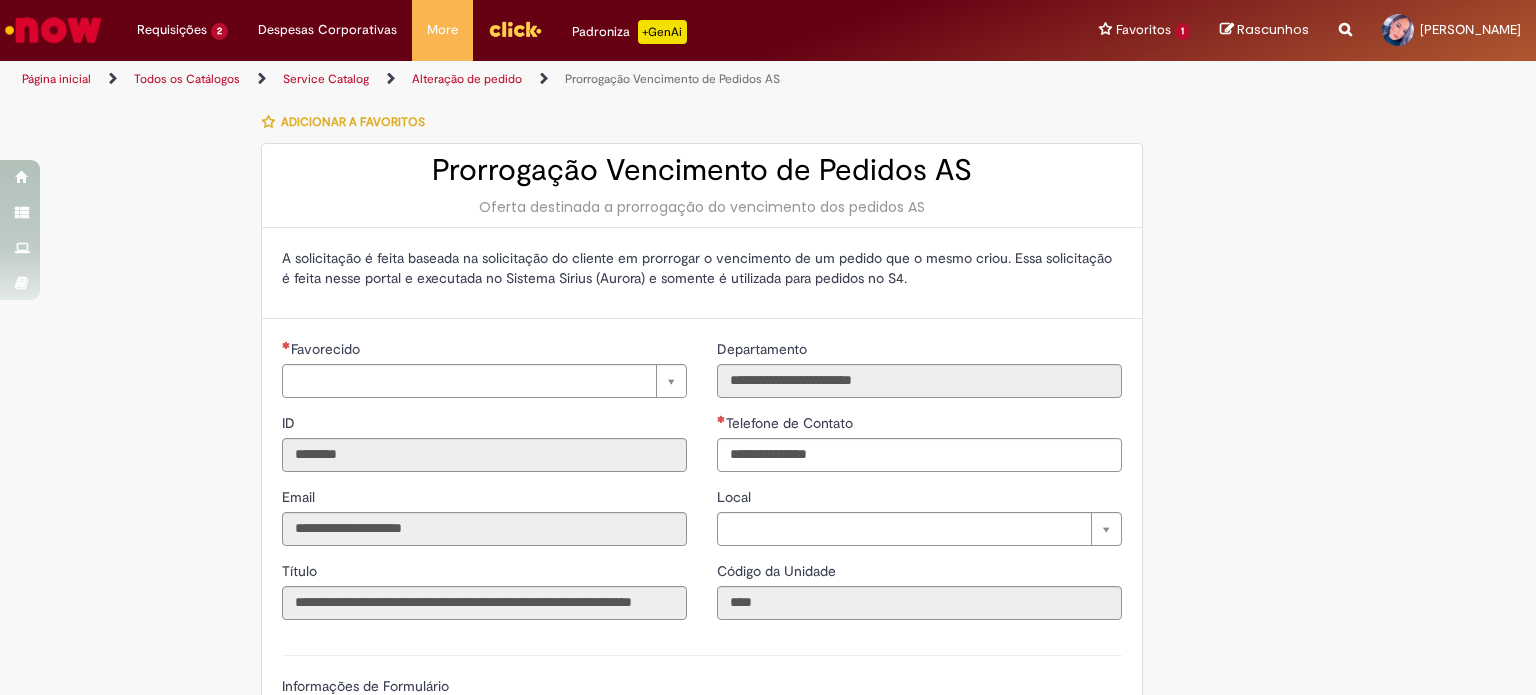 type on "**********" 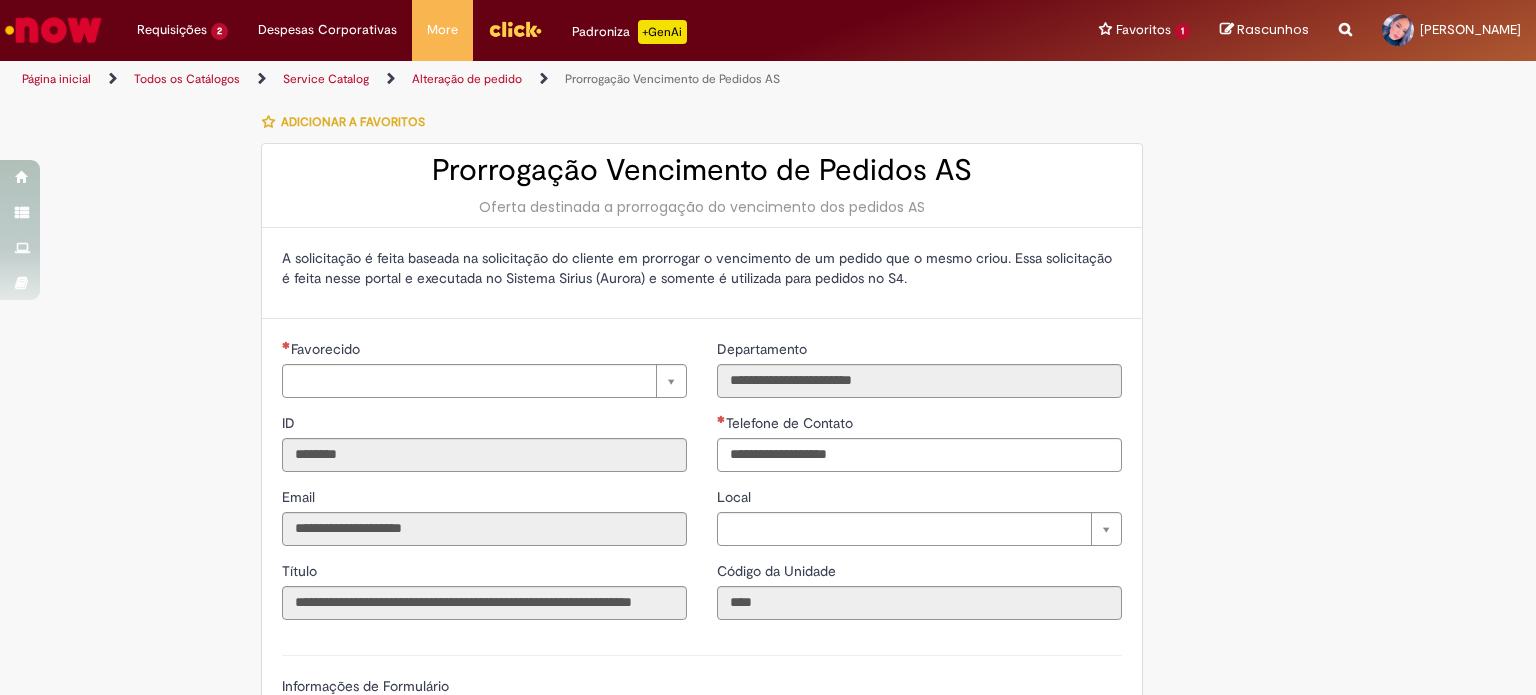 type on "*****" 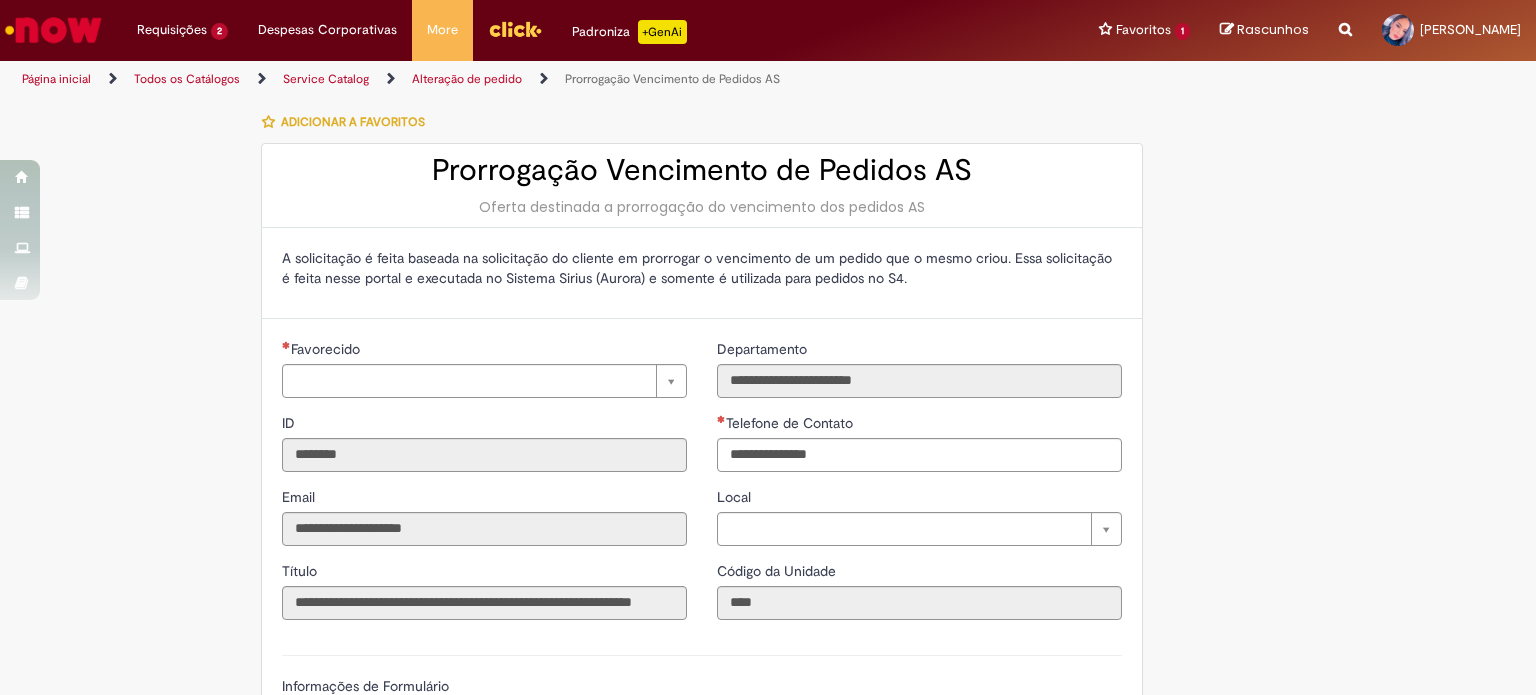 type on "**********" 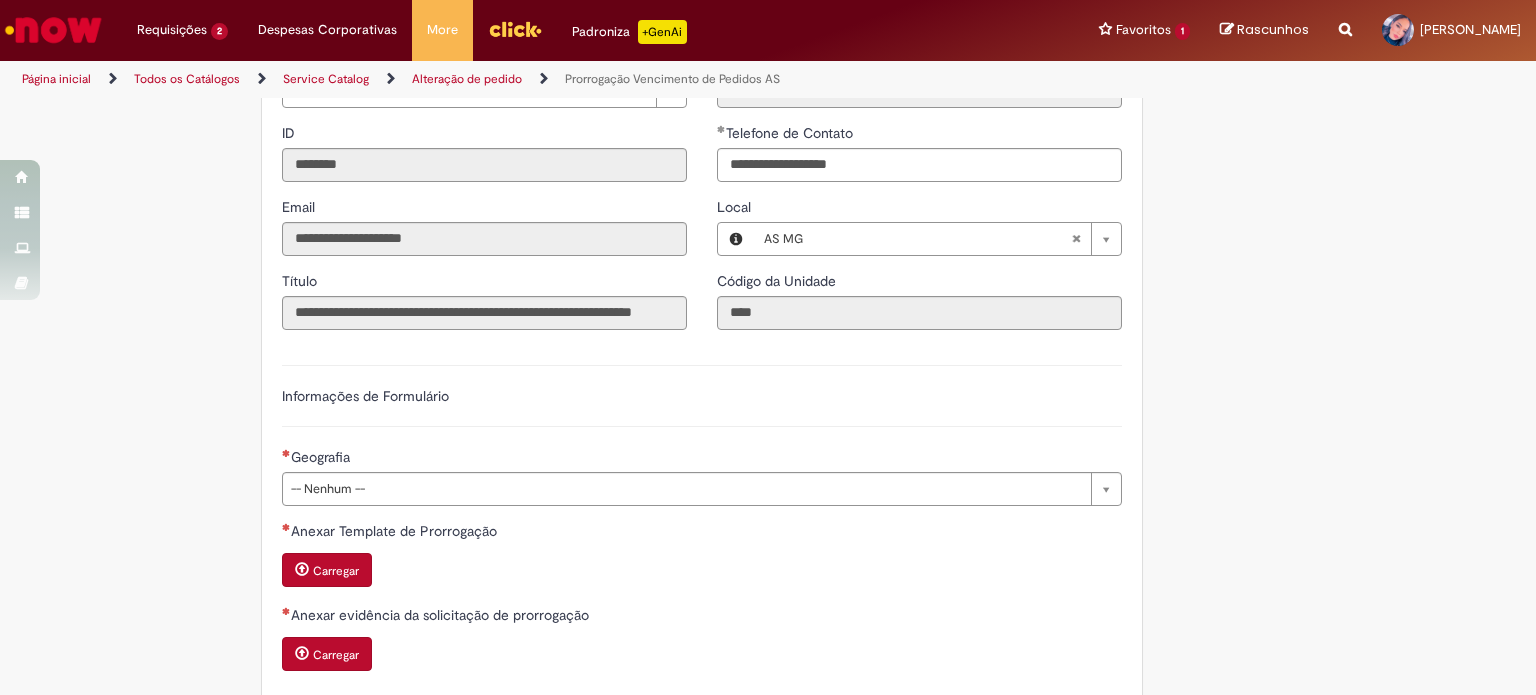 scroll, scrollTop: 500, scrollLeft: 0, axis: vertical 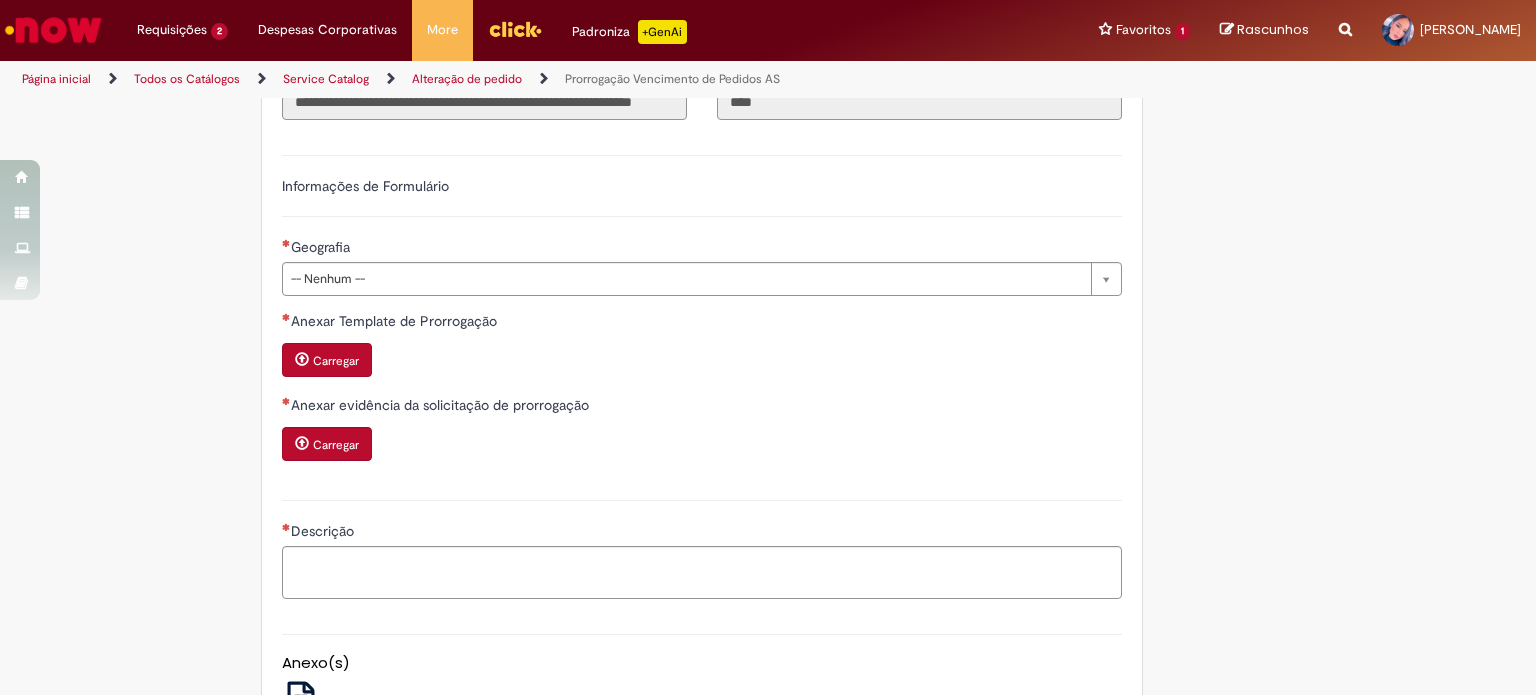 click on "Carregar" at bounding box center [327, 360] 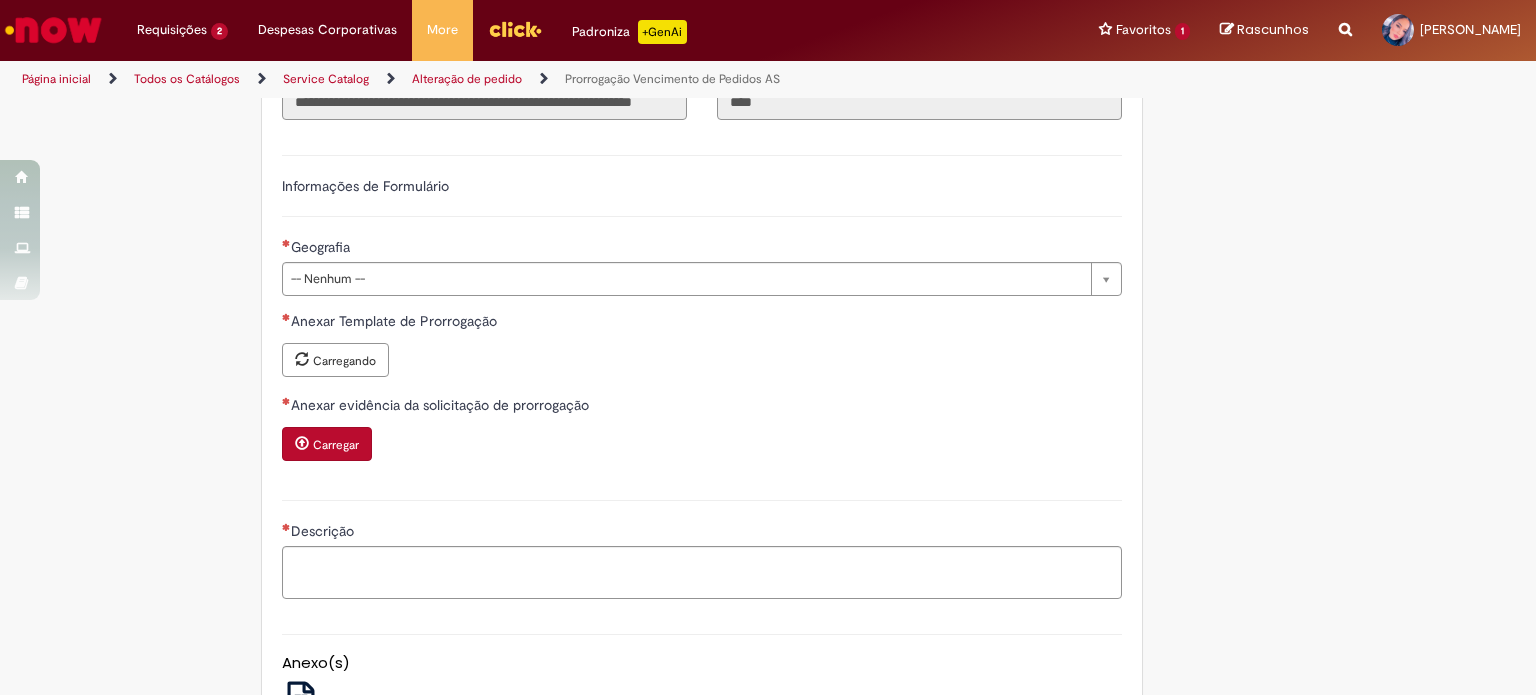 click on "Carregar" at bounding box center [327, 444] 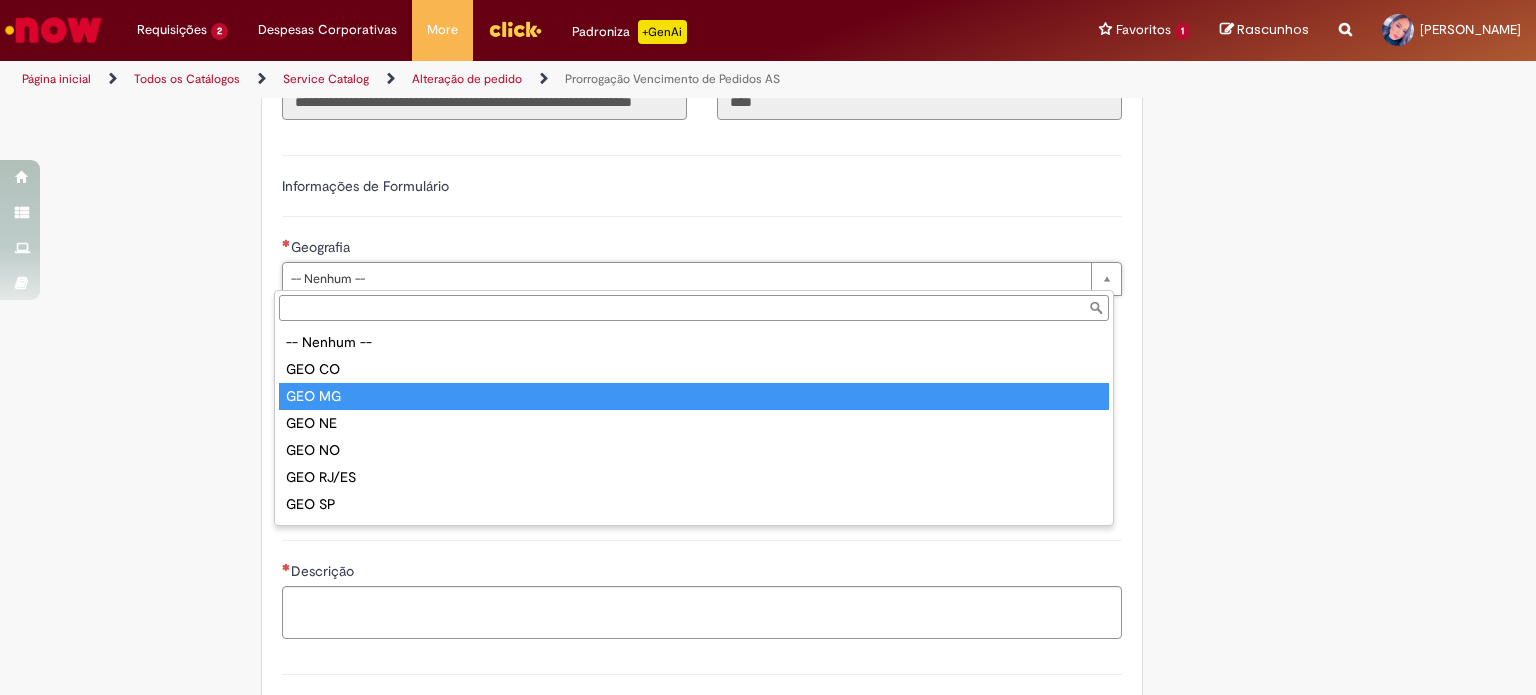 type on "******" 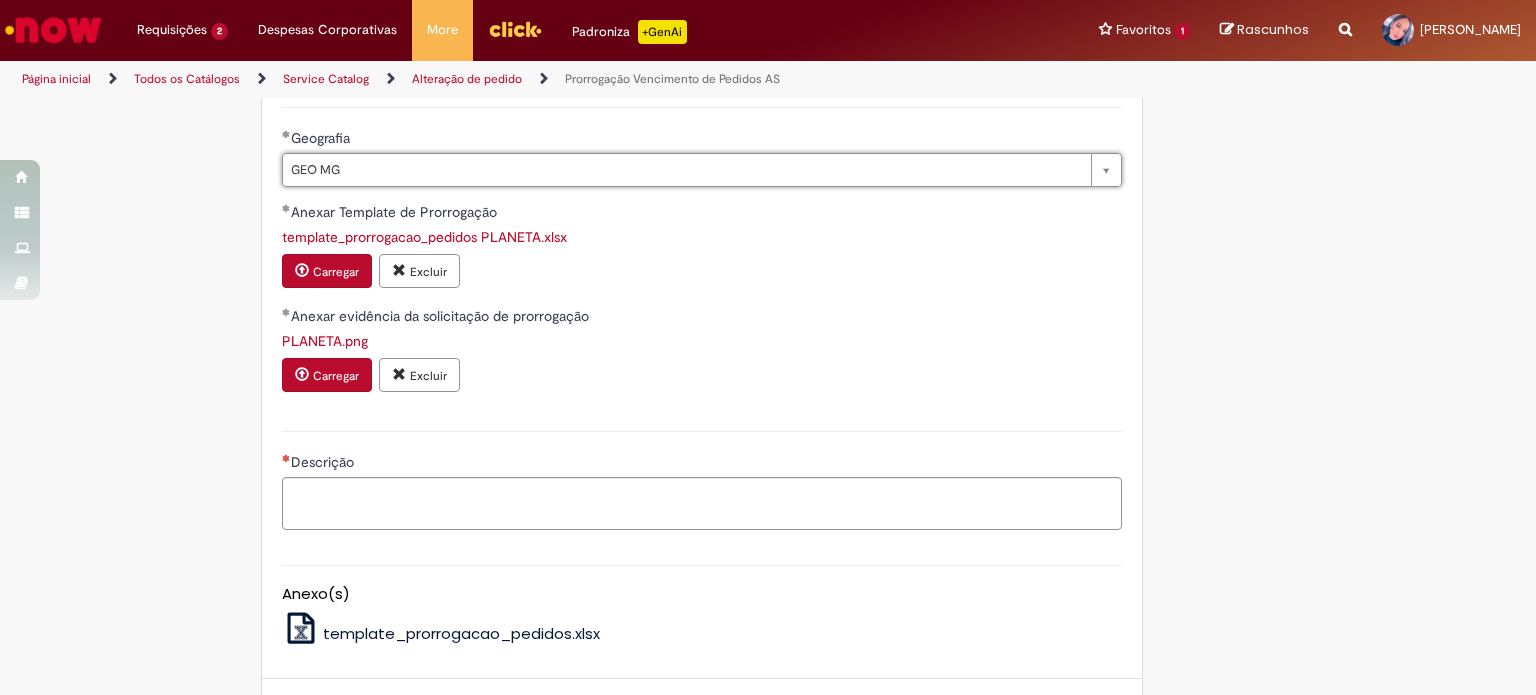 scroll, scrollTop: 700, scrollLeft: 0, axis: vertical 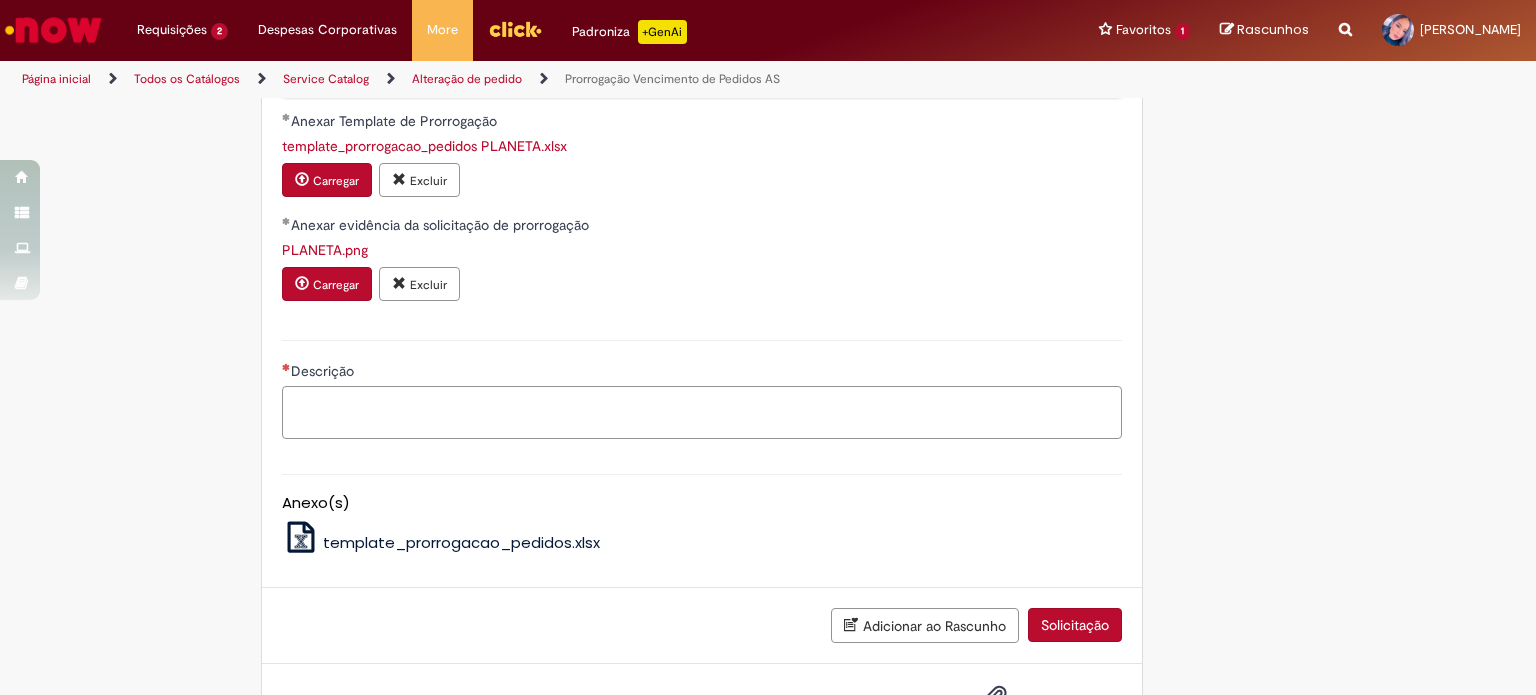 click on "Descrição" at bounding box center (702, 413) 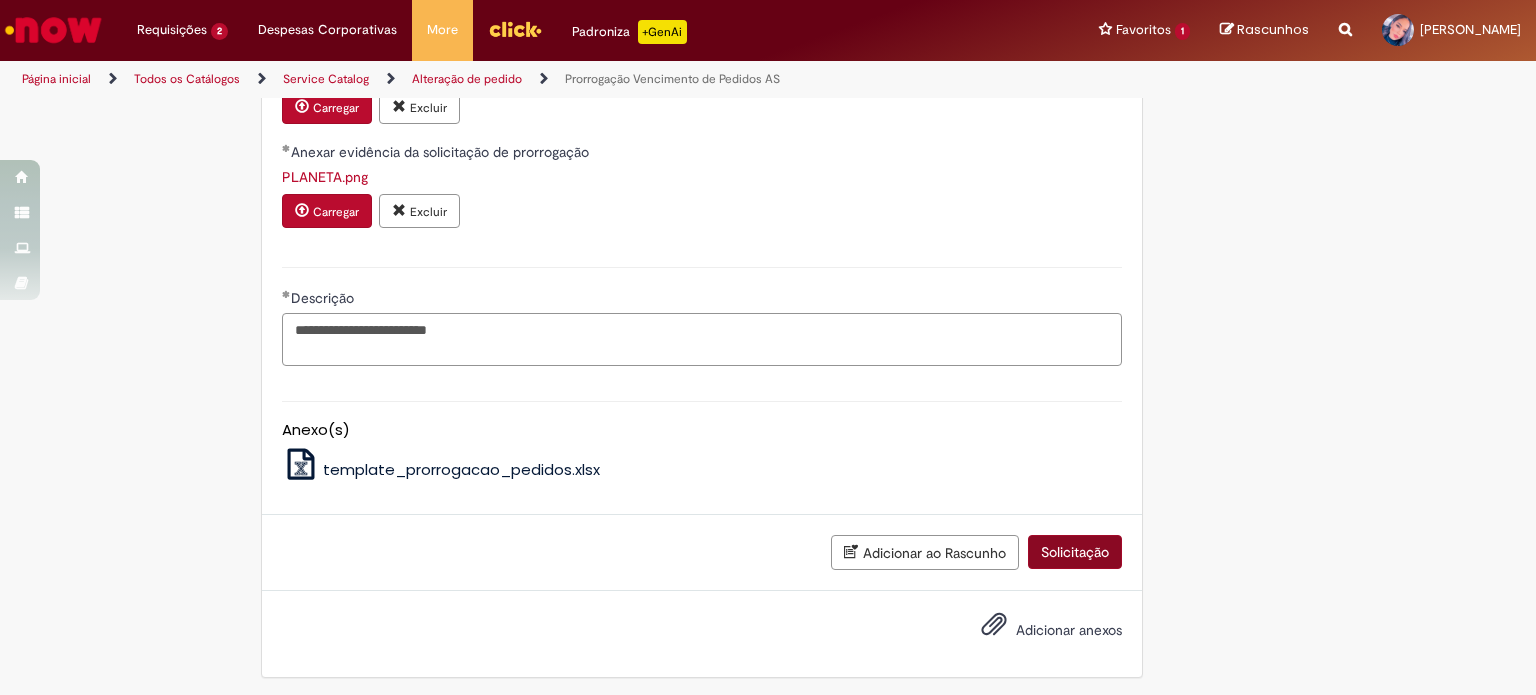 type on "**********" 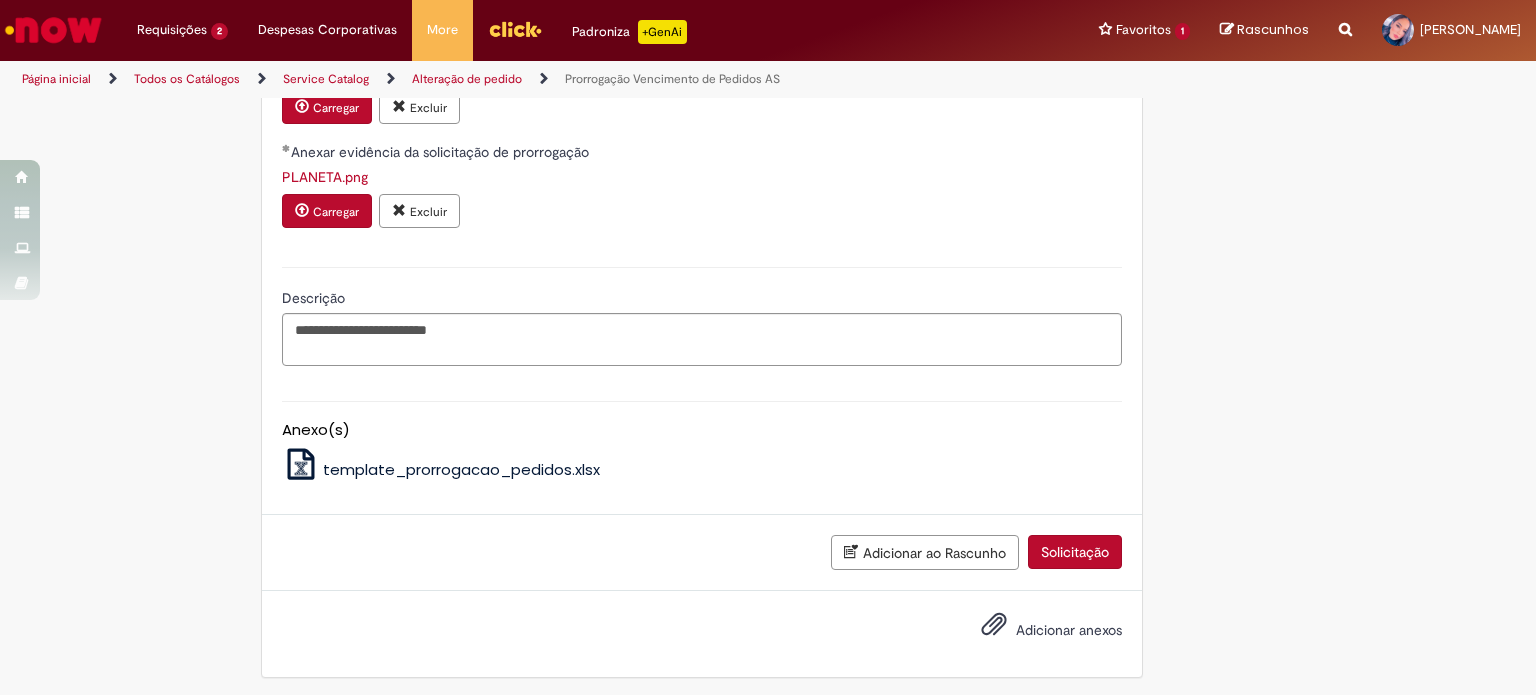 click on "Solicitação" at bounding box center [1075, 552] 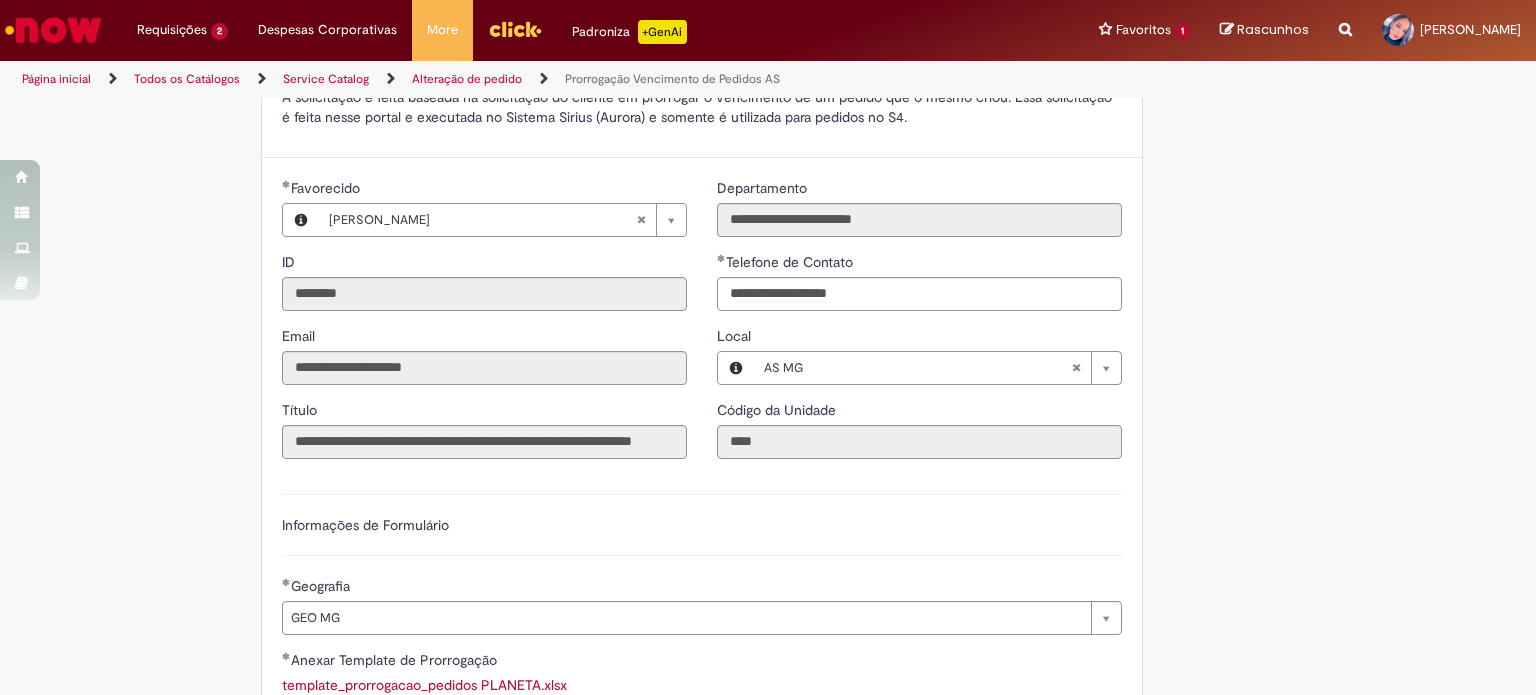 scroll, scrollTop: 128, scrollLeft: 0, axis: vertical 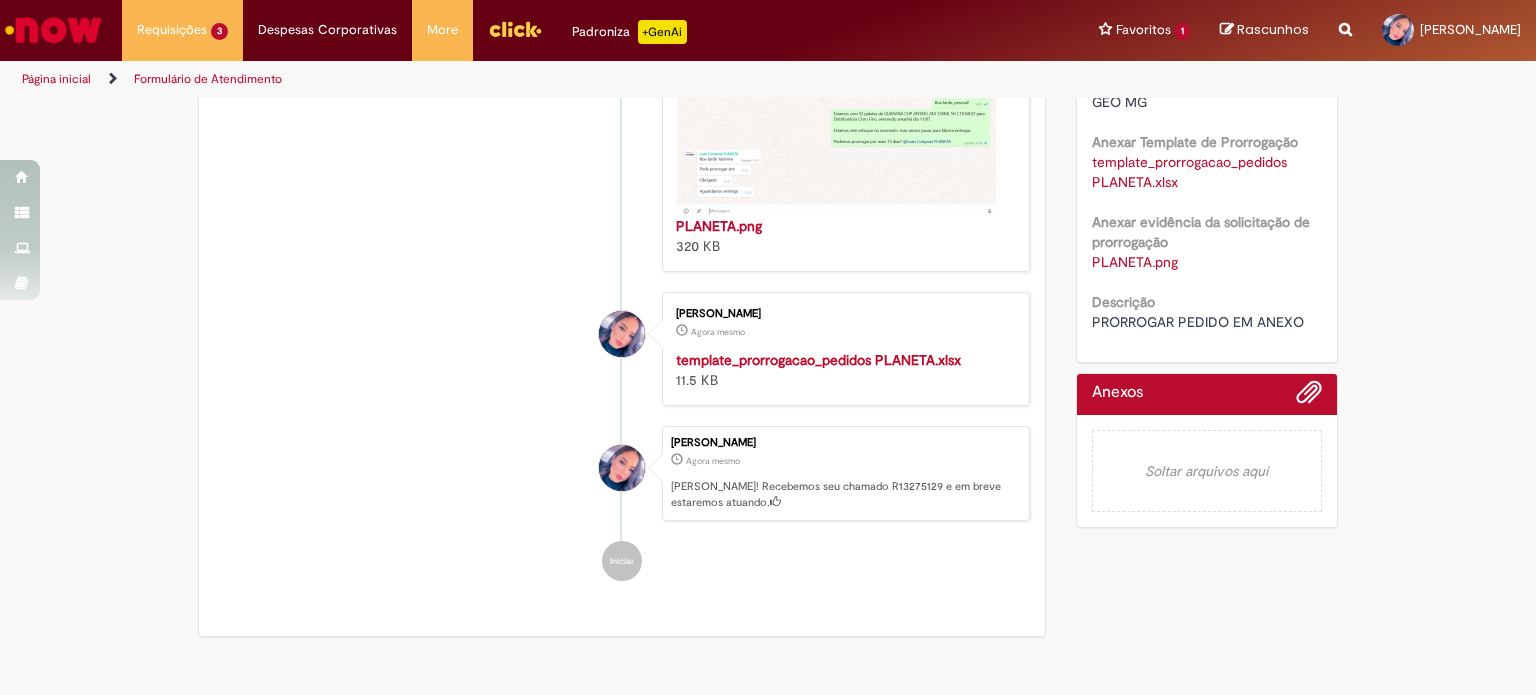 click on "template_prorrogacao_pedidos PLANETA.xlsx" at bounding box center (818, 360) 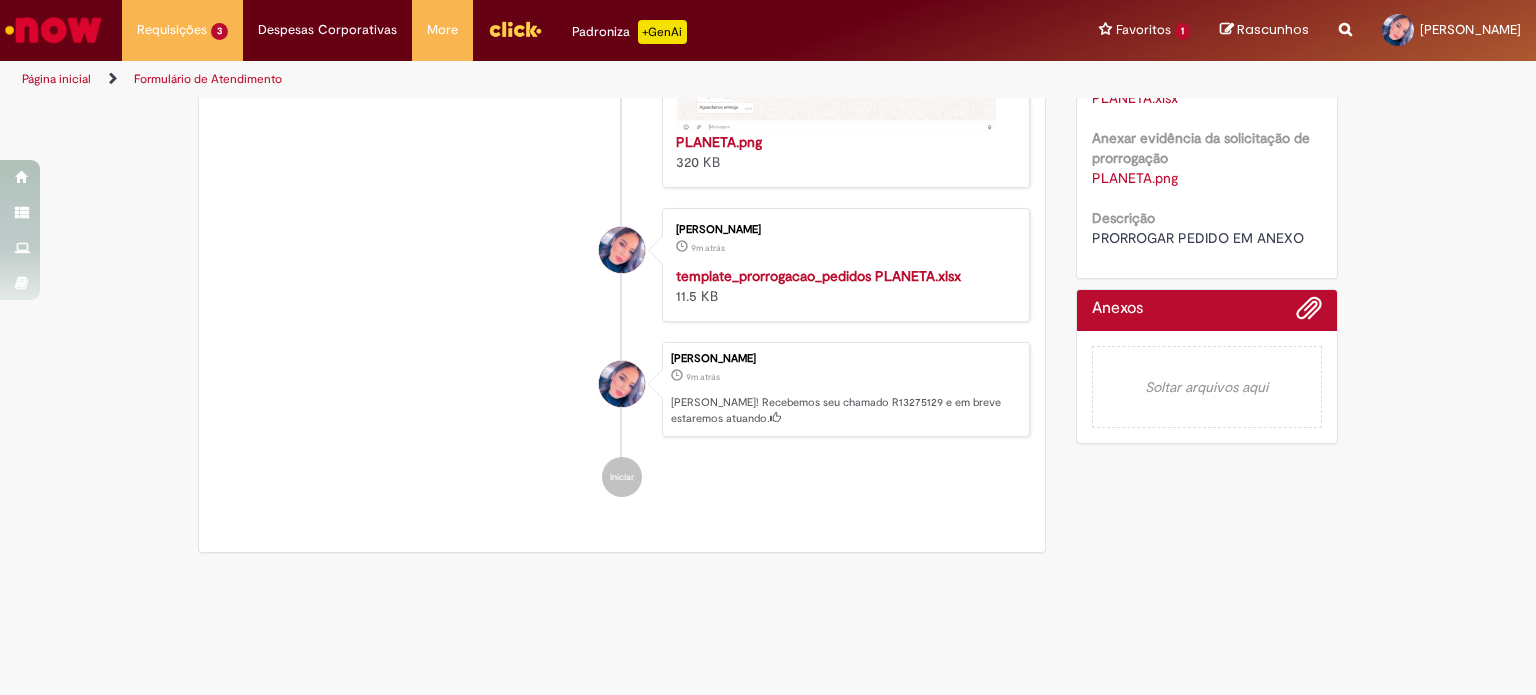 scroll, scrollTop: 500, scrollLeft: 0, axis: vertical 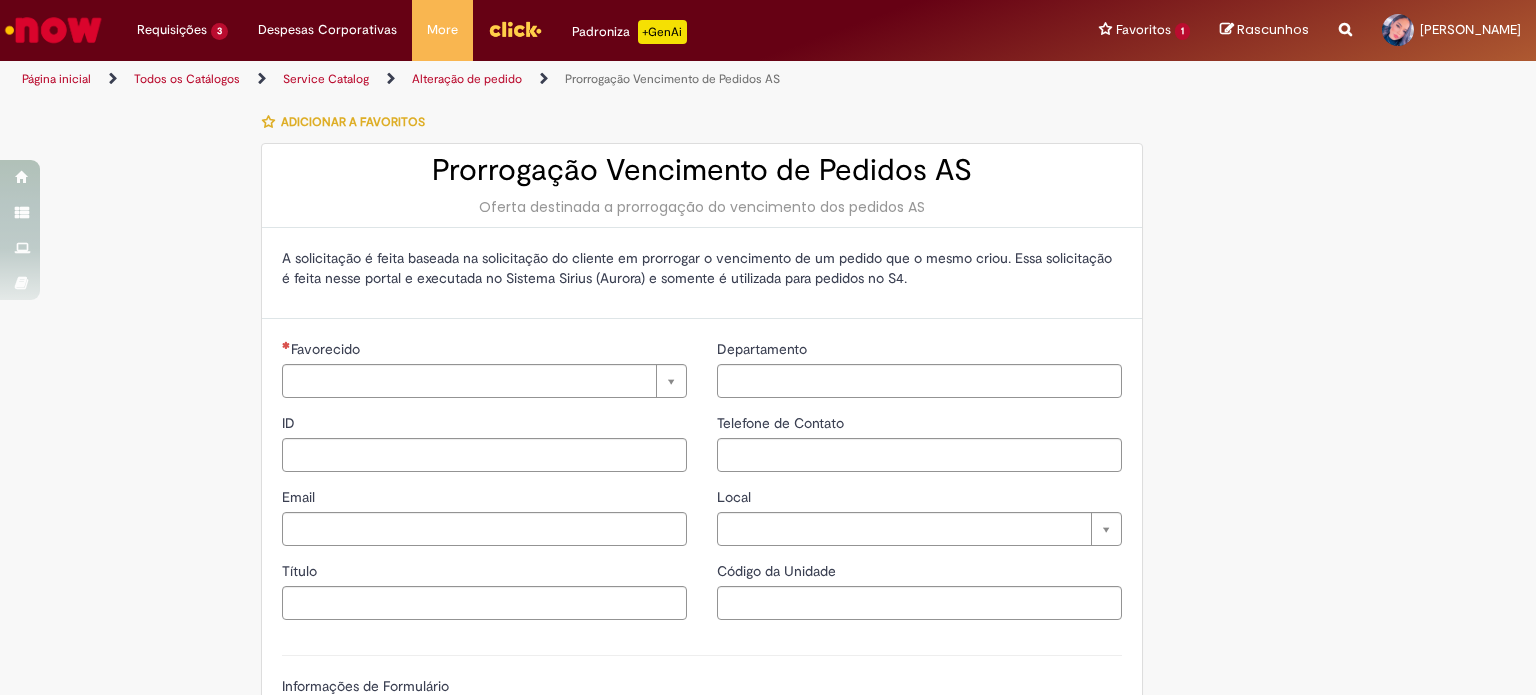 type on "********" 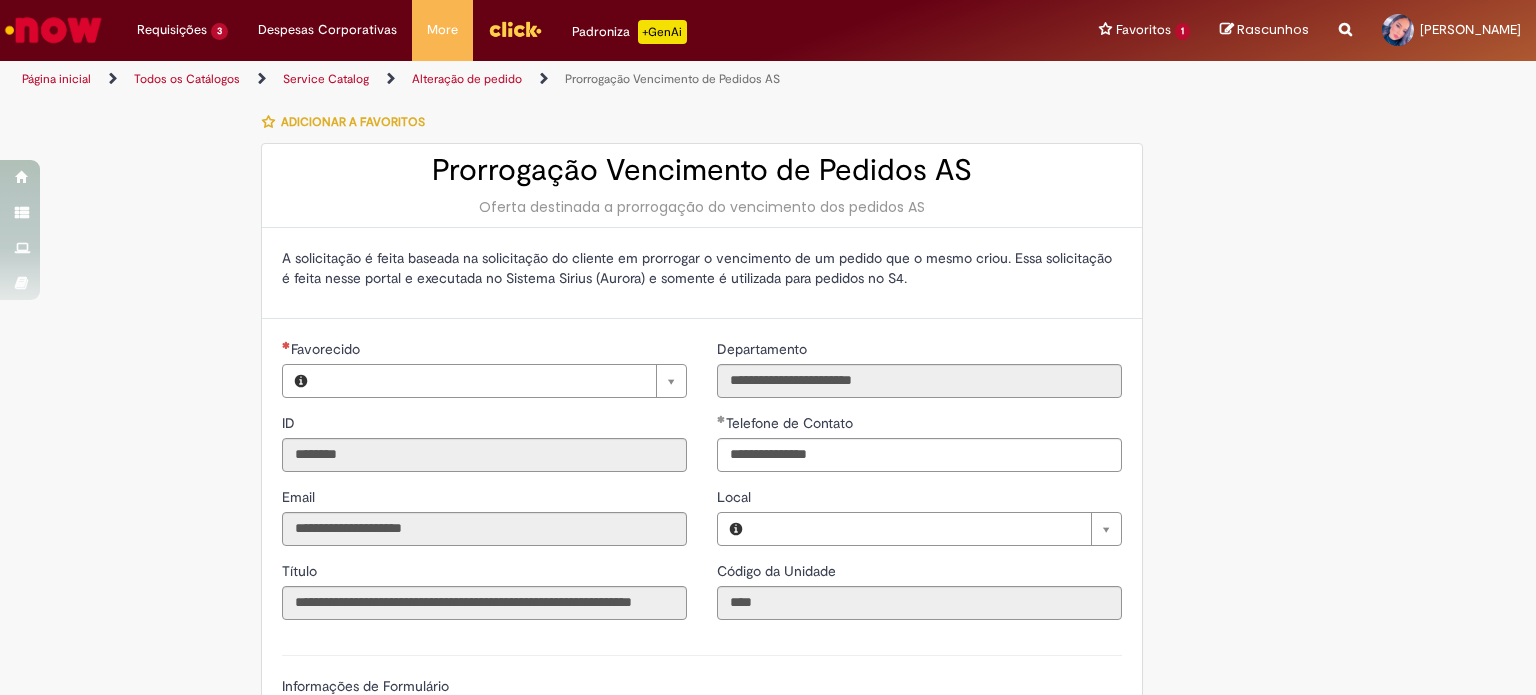 type on "**********" 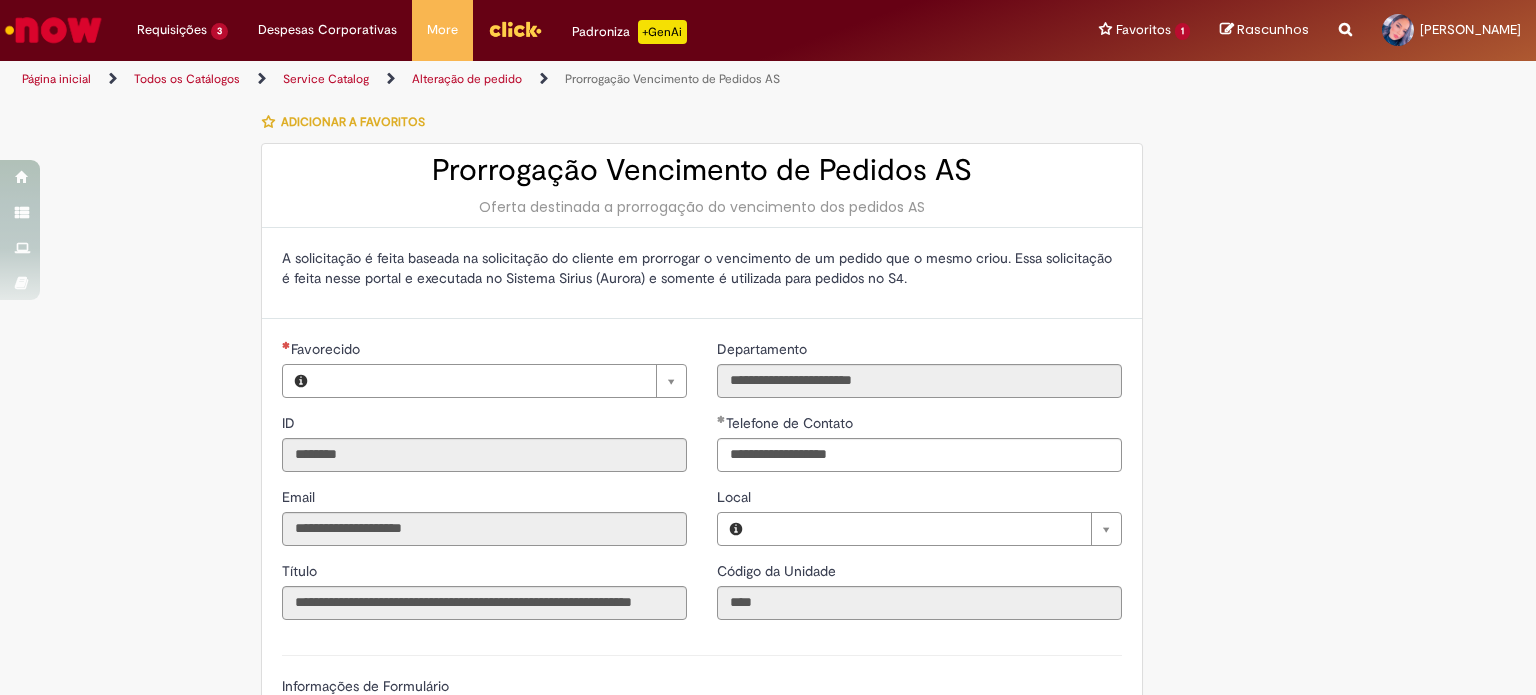 type on "**********" 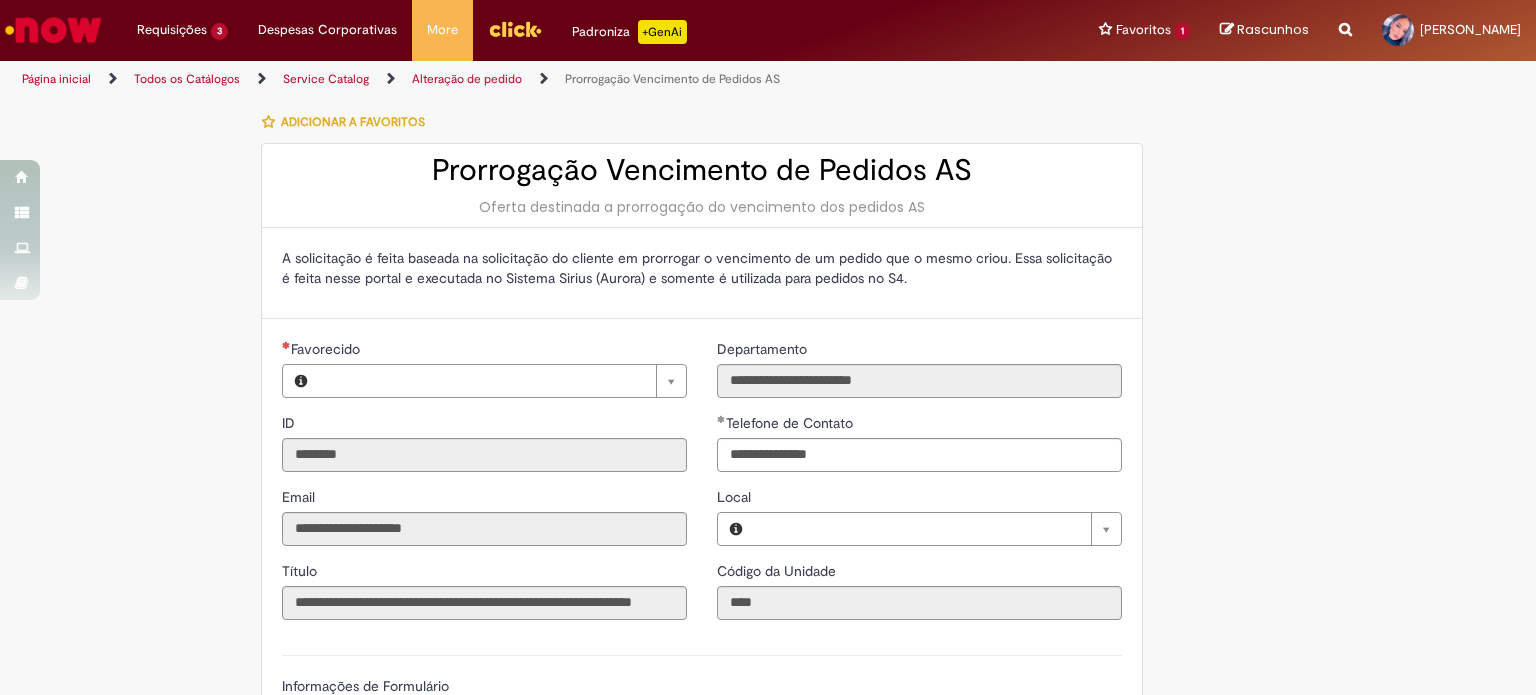 type on "**********" 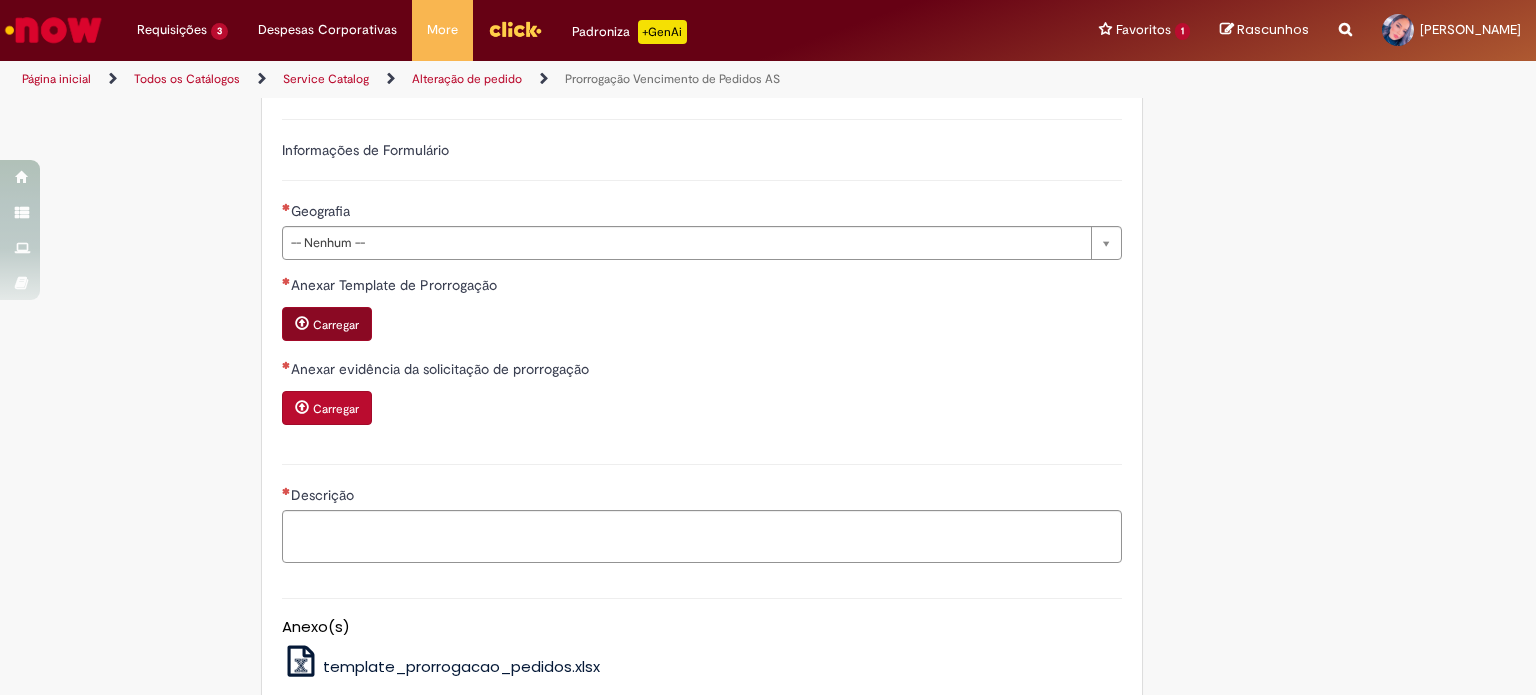 scroll, scrollTop: 533, scrollLeft: 0, axis: vertical 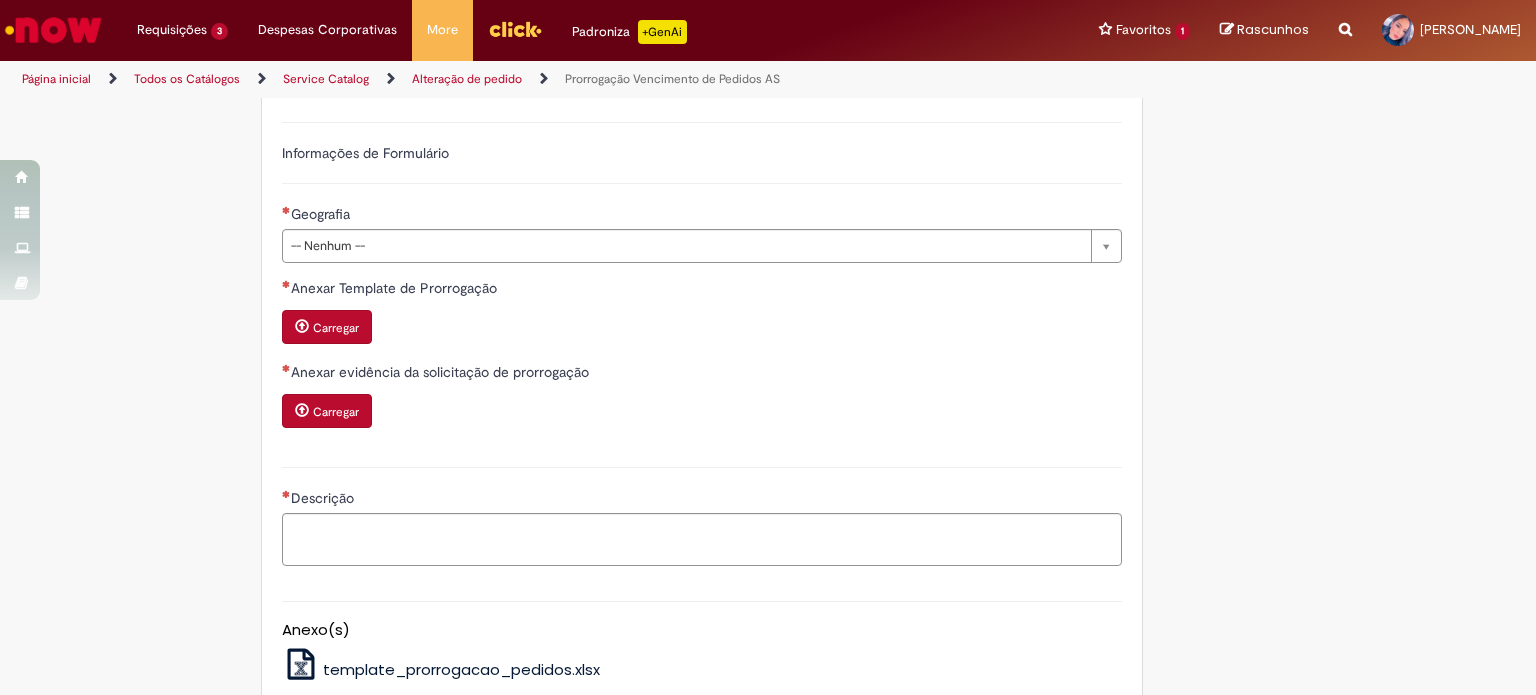 click on "Carregar" at bounding box center (329, 329) 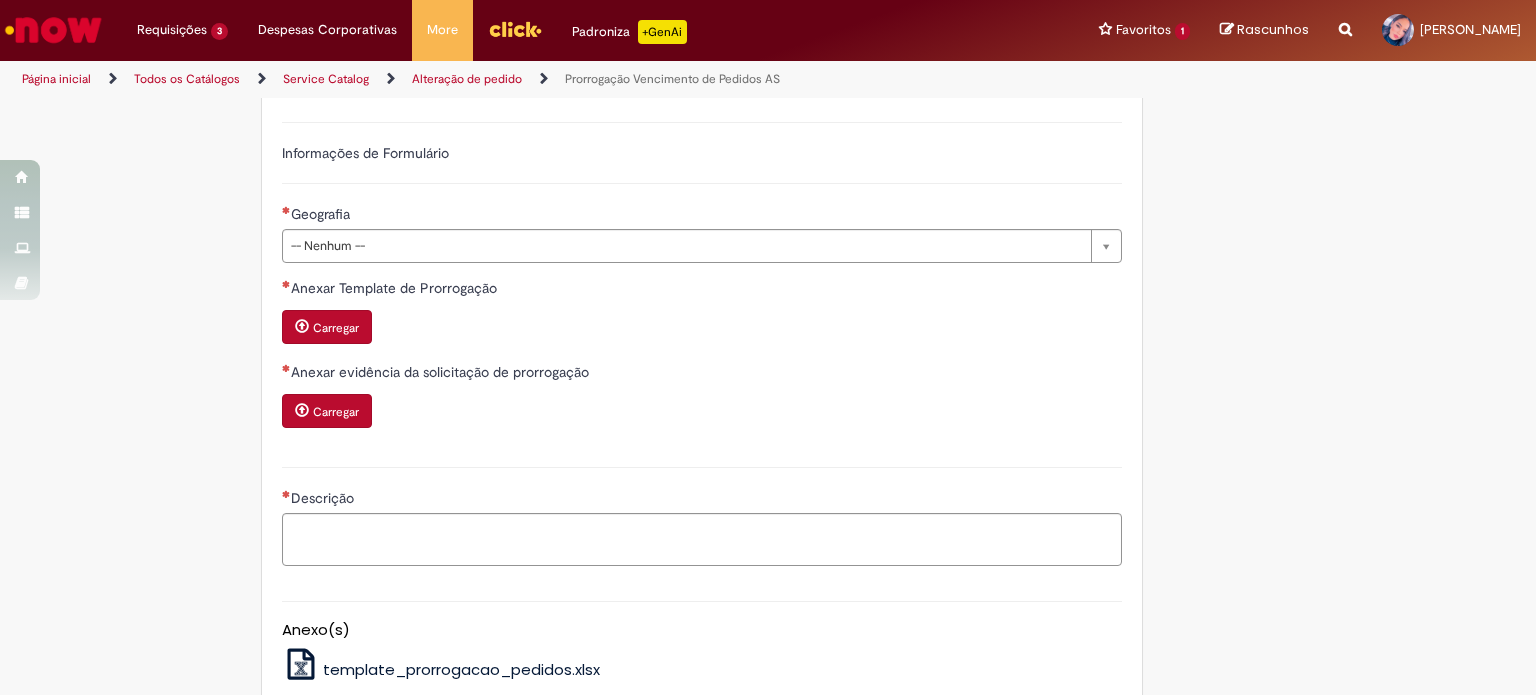 click on "Carregar" at bounding box center (336, 328) 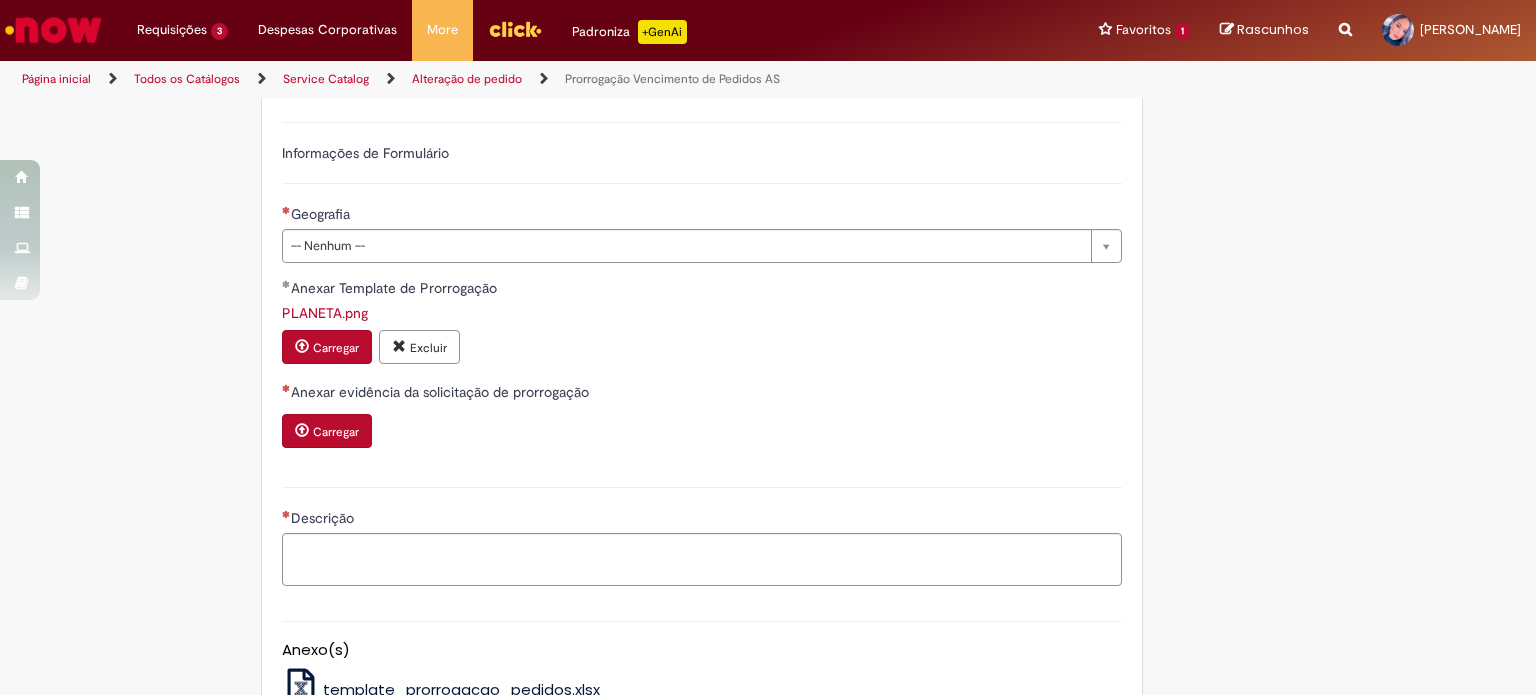 click on "Carregar" at bounding box center [327, 431] 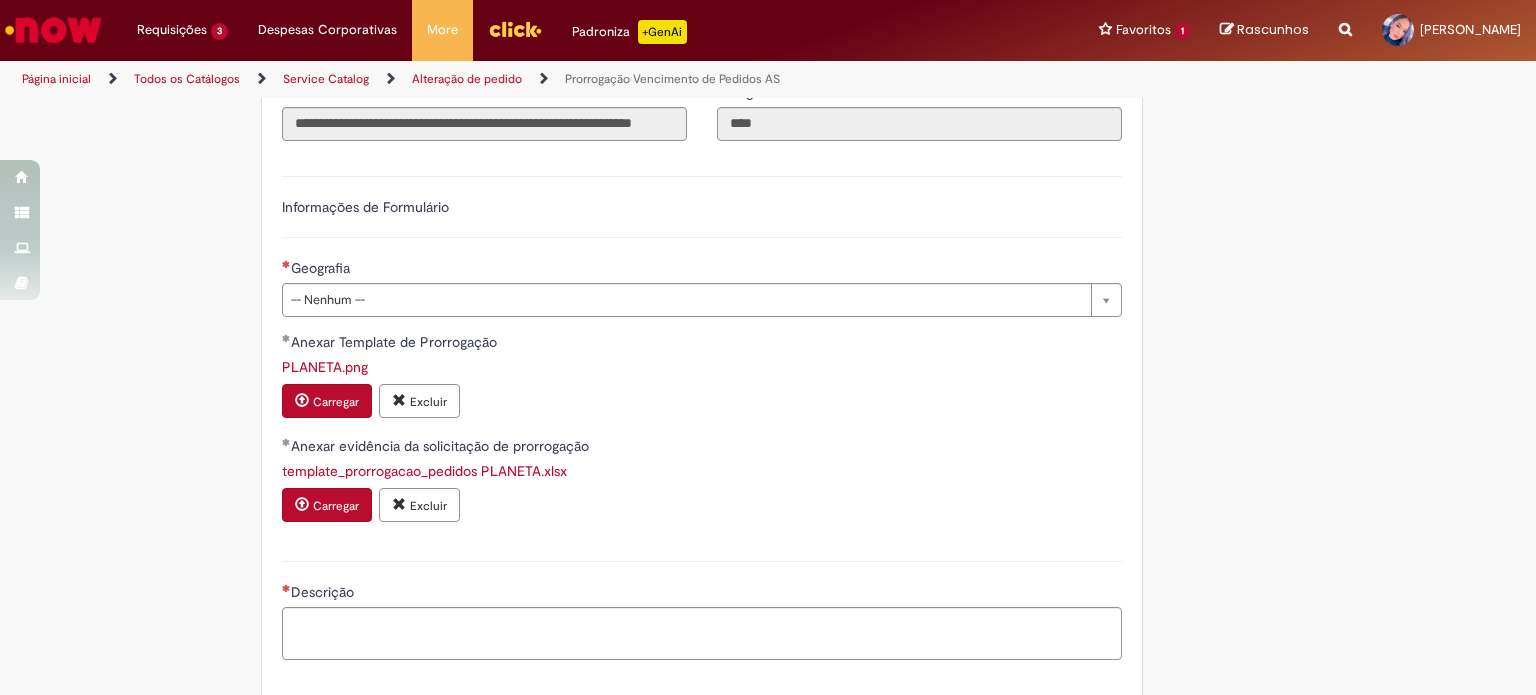 scroll, scrollTop: 433, scrollLeft: 0, axis: vertical 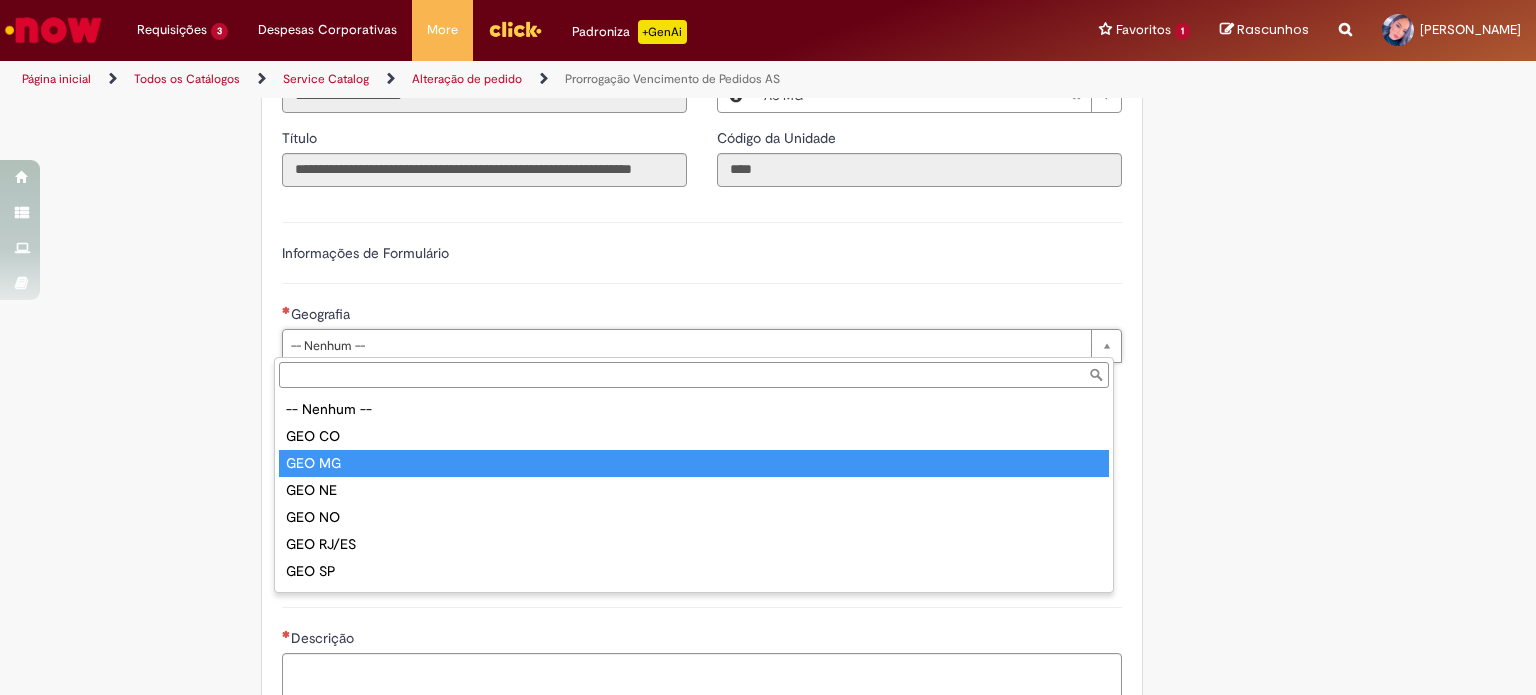 type on "******" 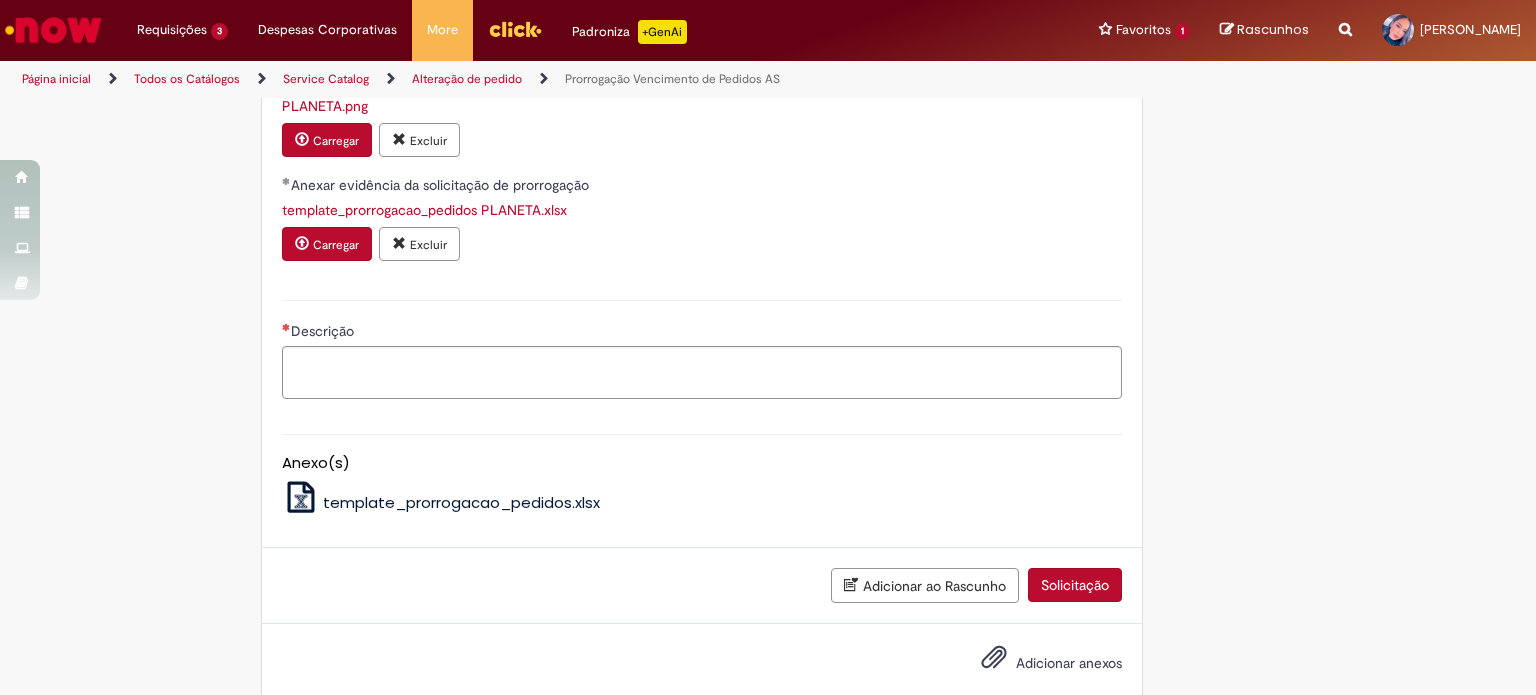 scroll, scrollTop: 773, scrollLeft: 0, axis: vertical 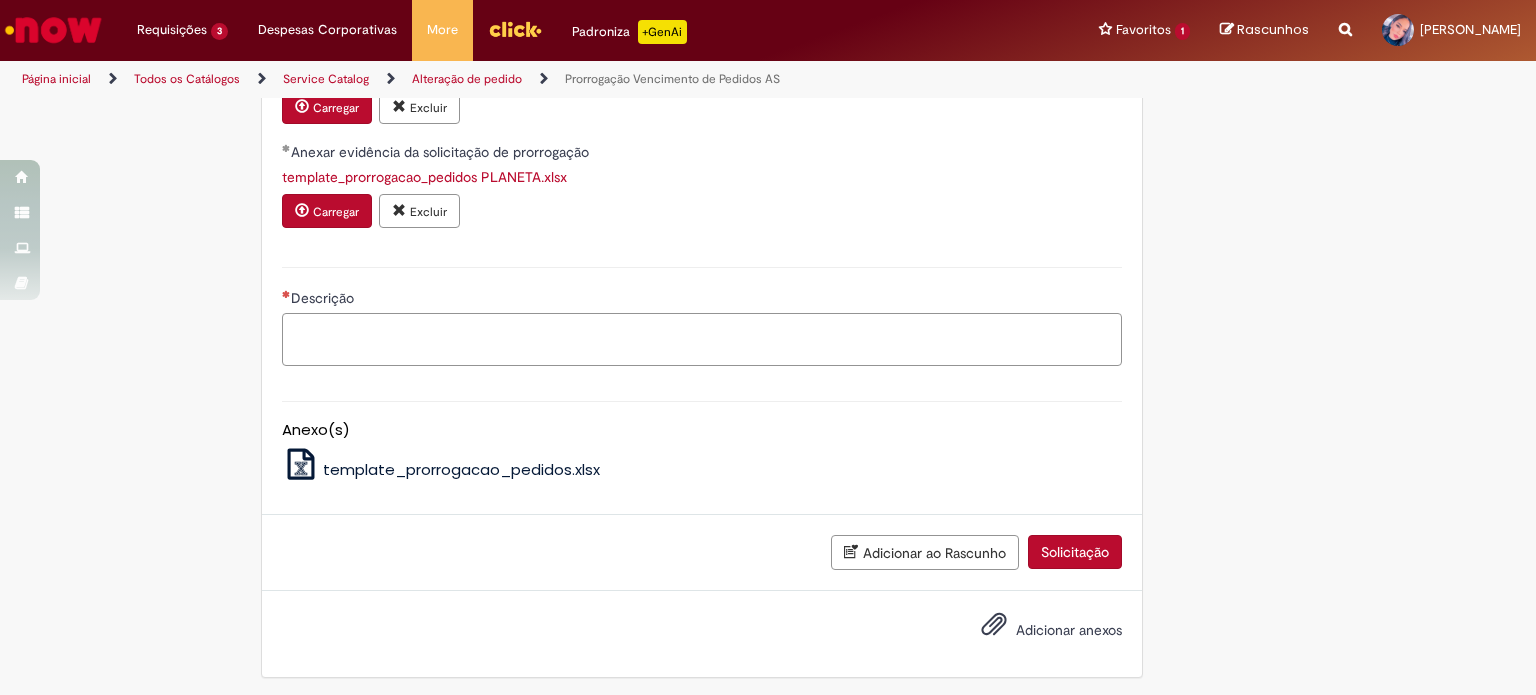 click on "Descrição" at bounding box center (702, 340) 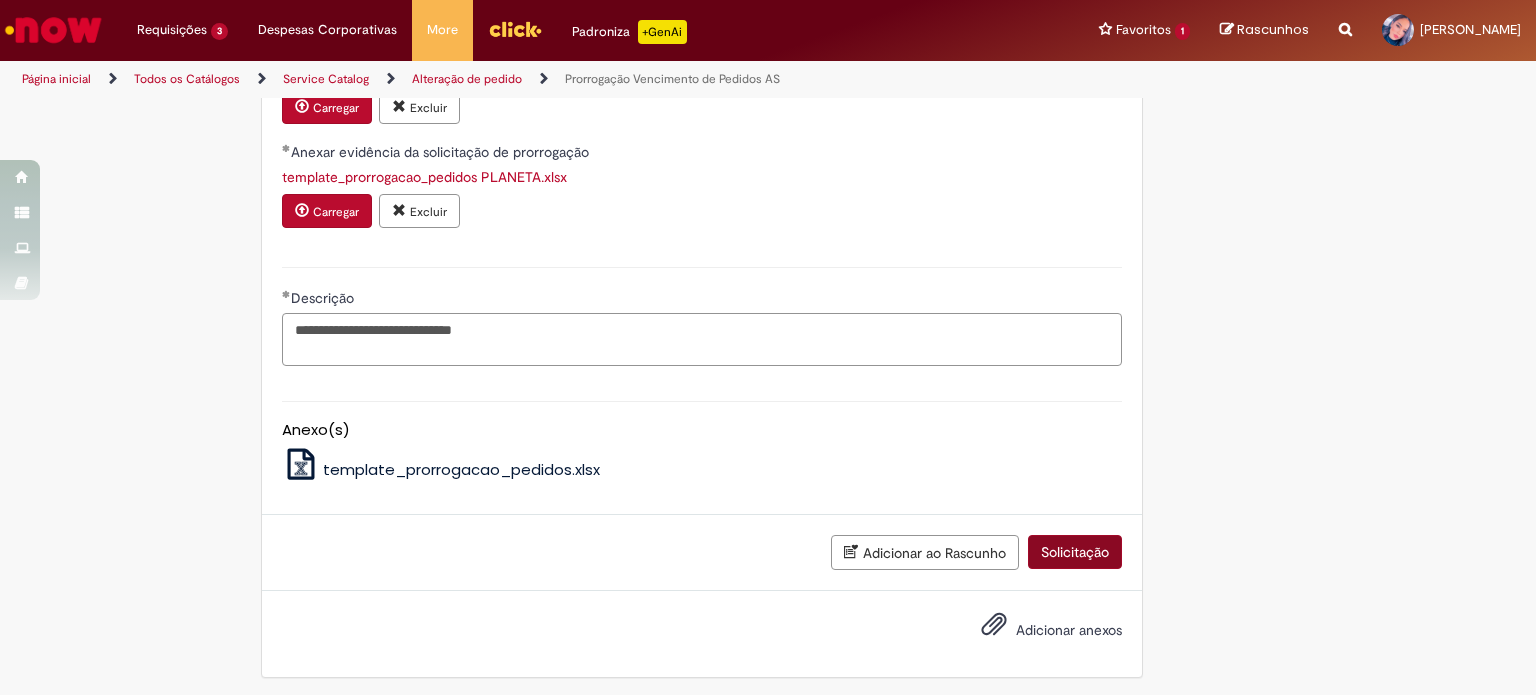 type on "**********" 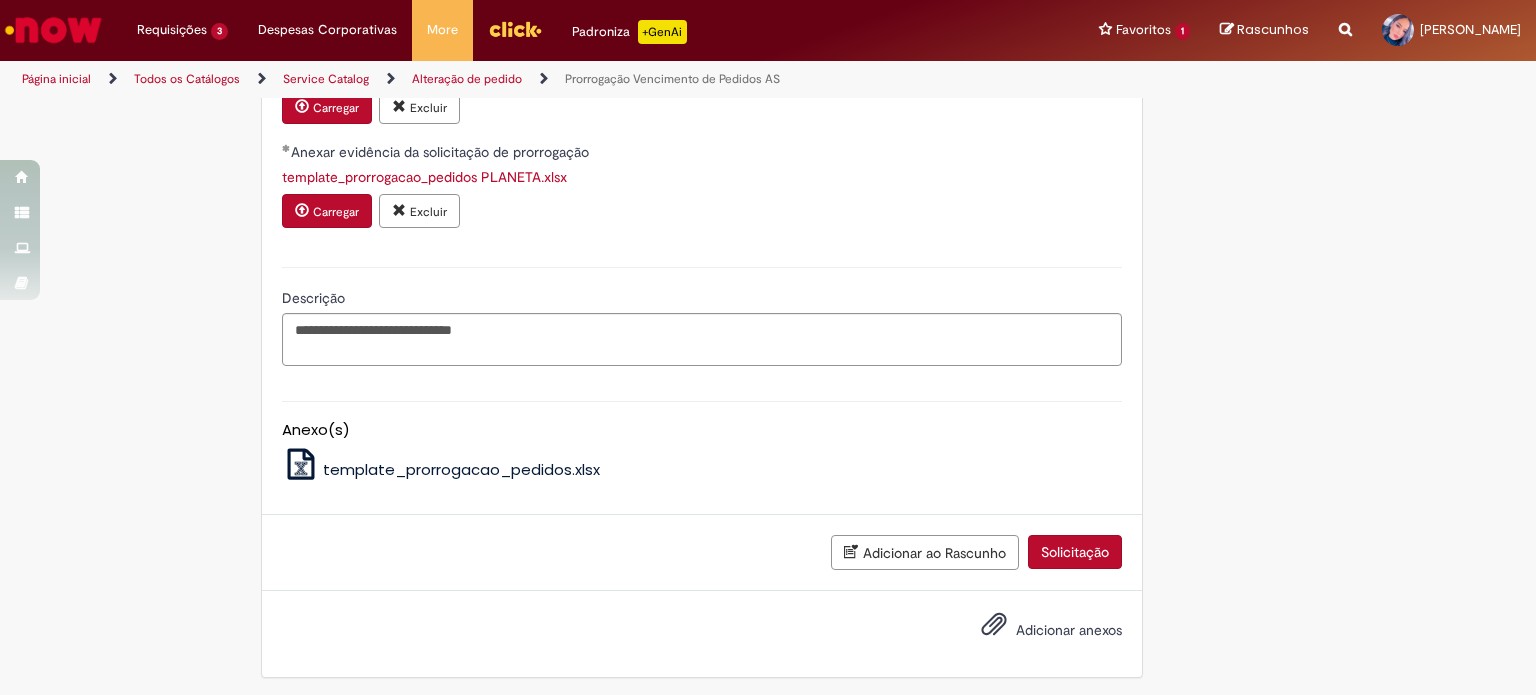 click on "Solicitação" at bounding box center (1075, 552) 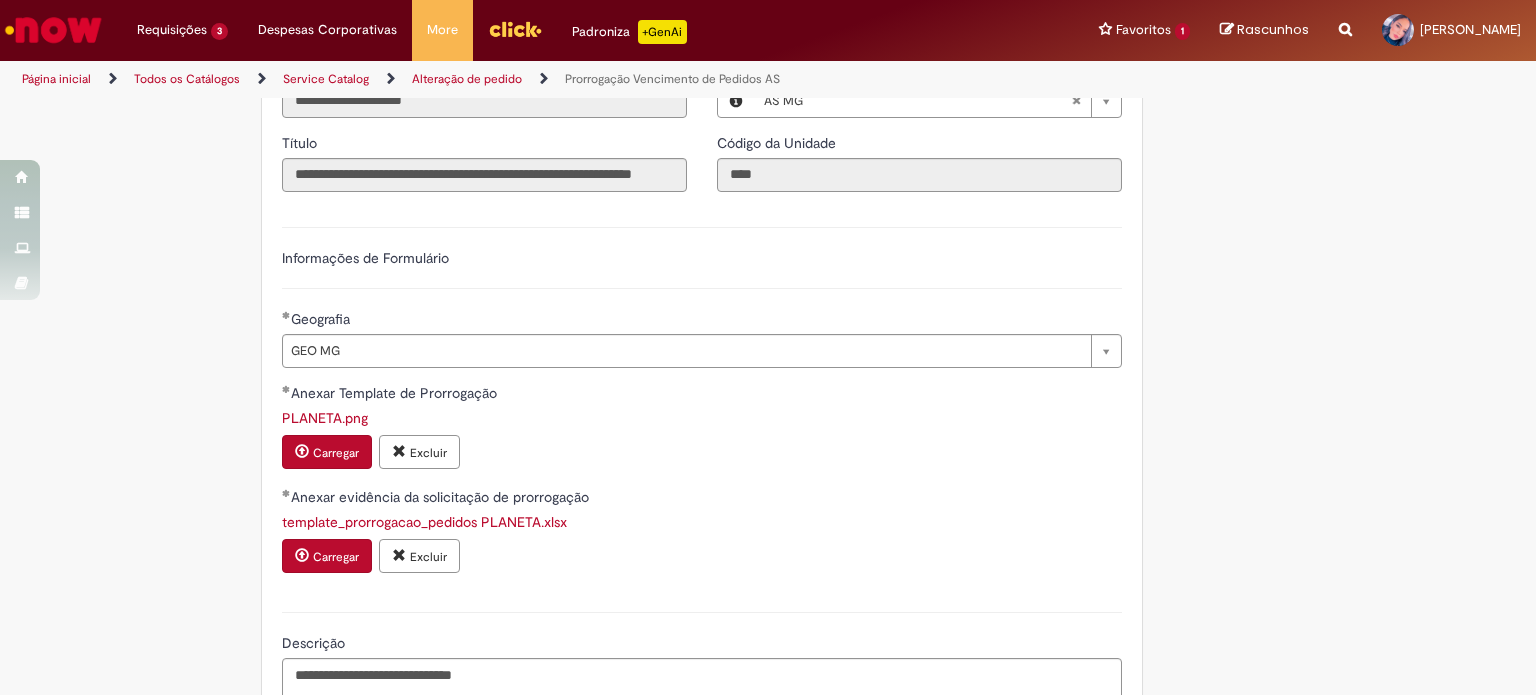 scroll, scrollTop: 0, scrollLeft: 0, axis: both 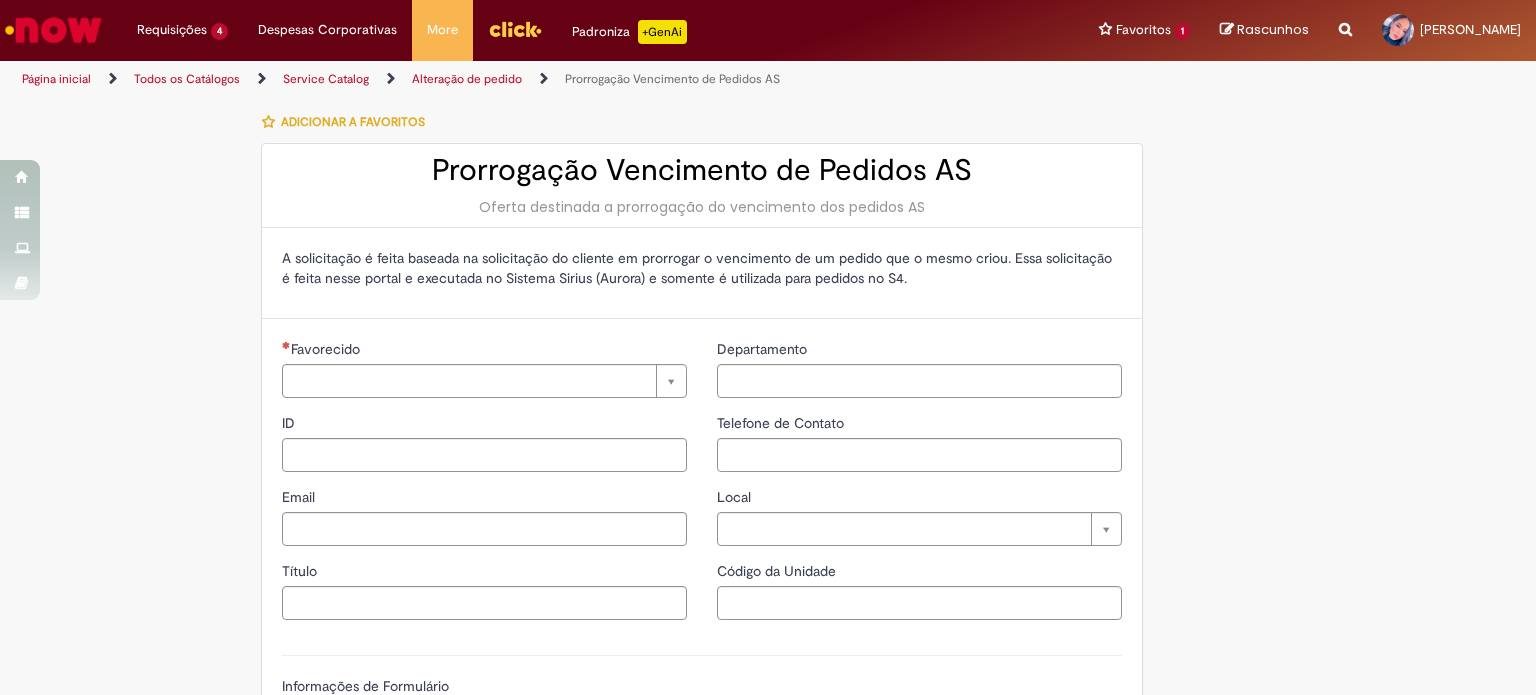 type on "********" 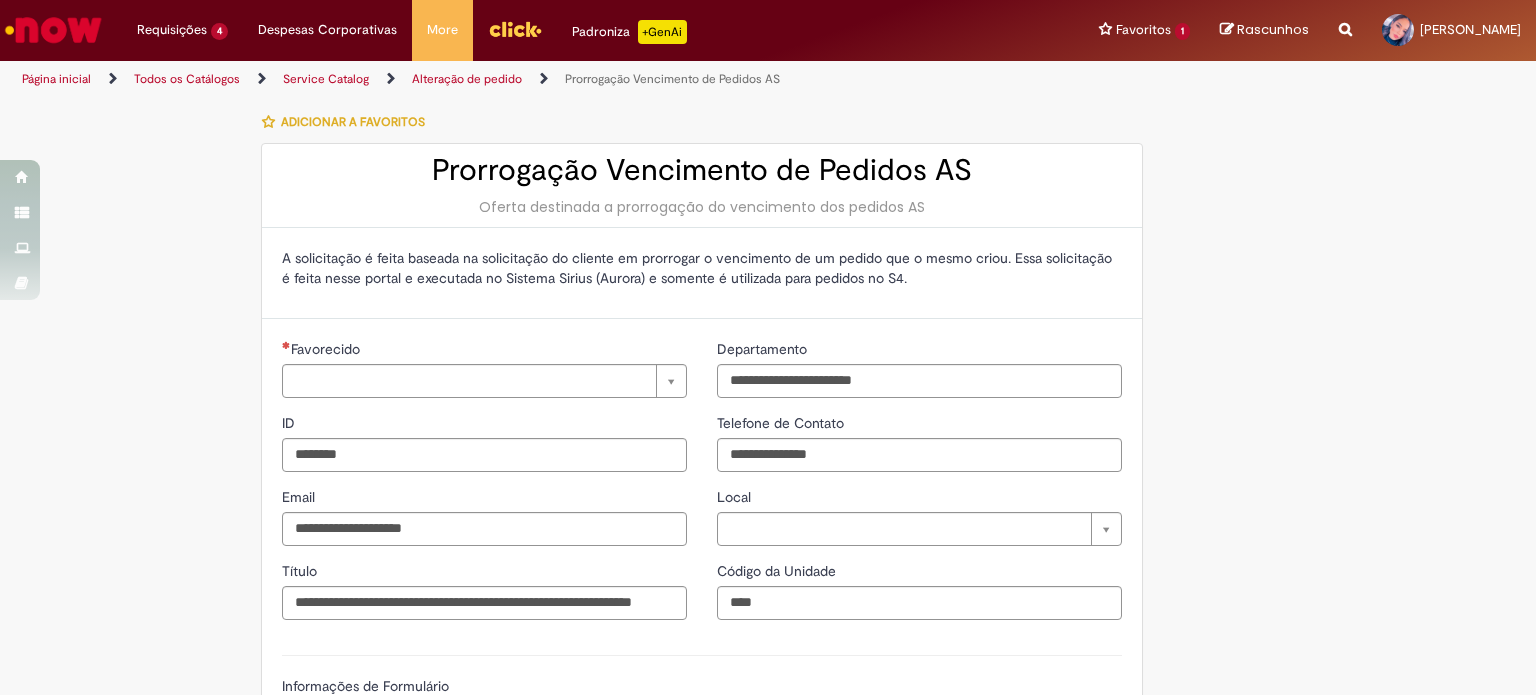 type on "*****" 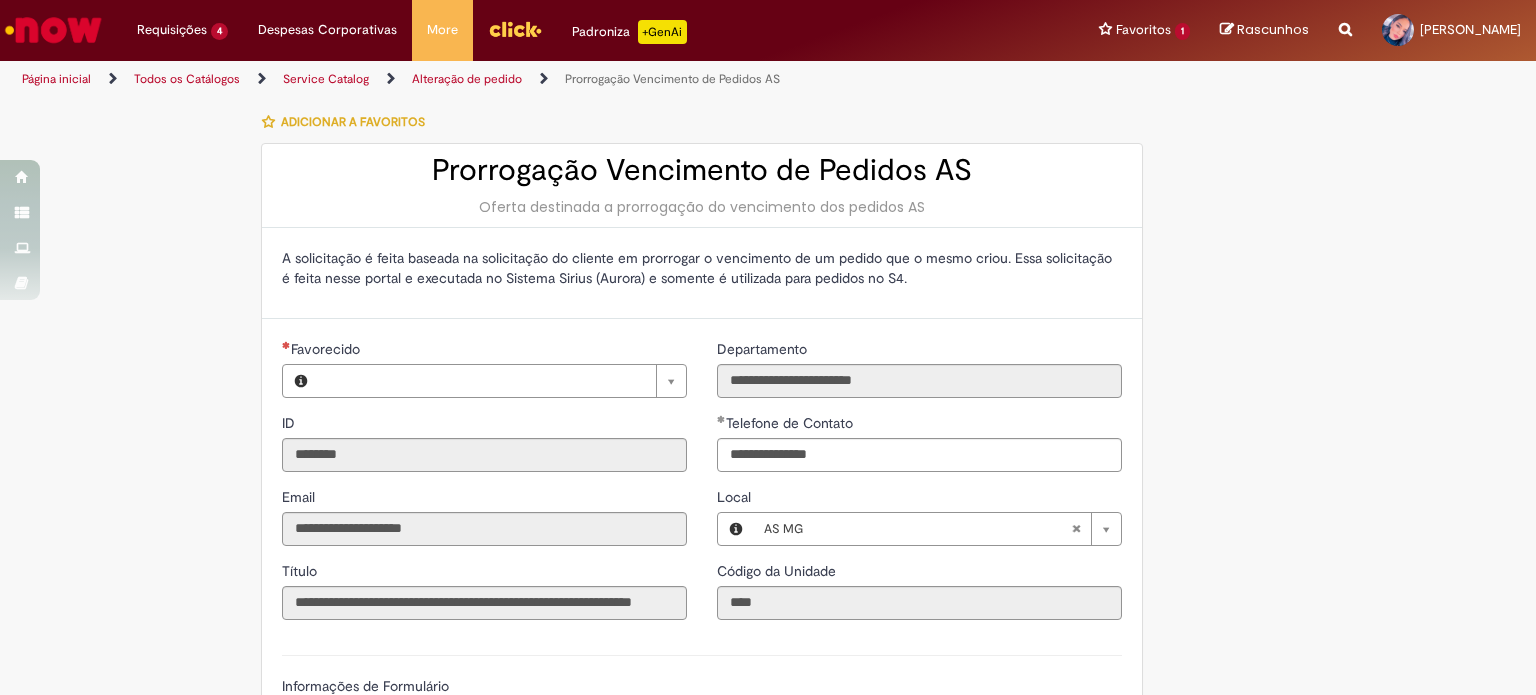 type on "**********" 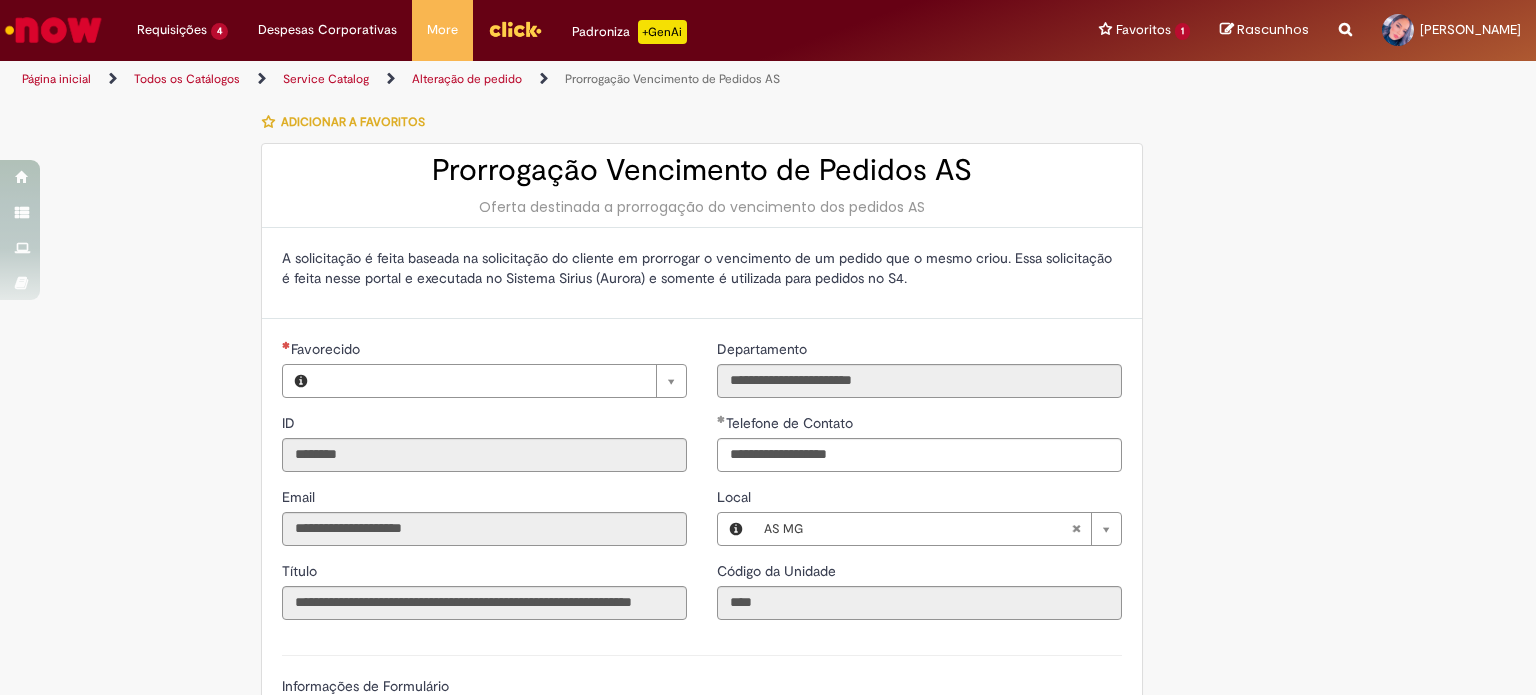 type on "**********" 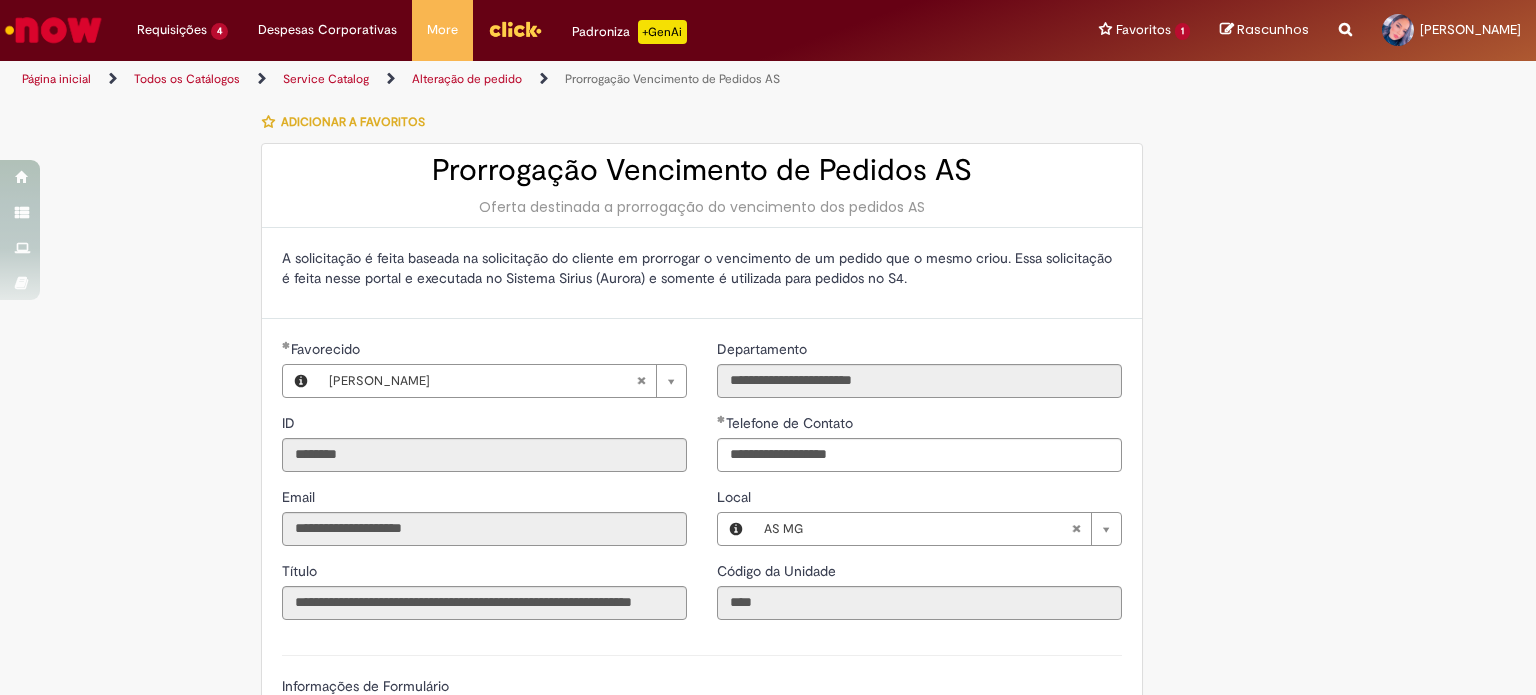 click at bounding box center [53, 30] 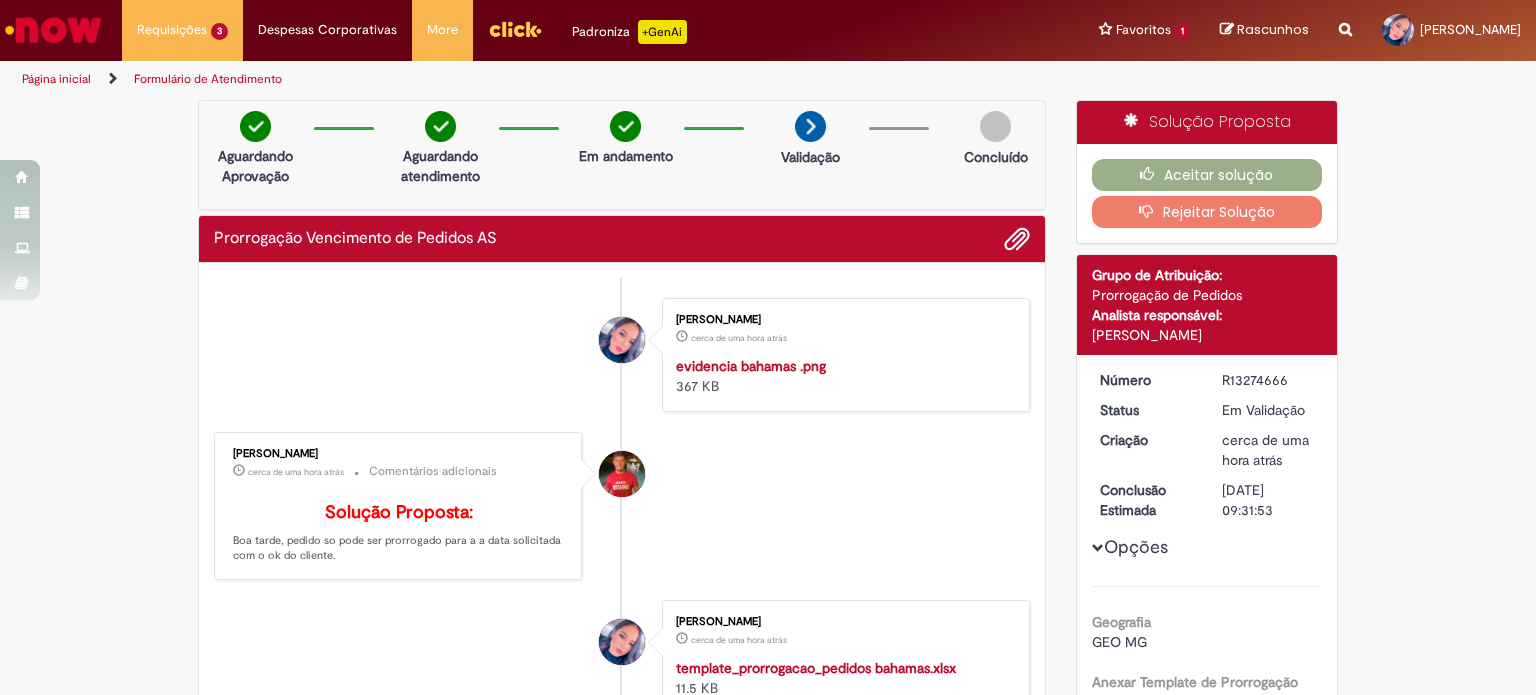 scroll, scrollTop: 0, scrollLeft: 0, axis: both 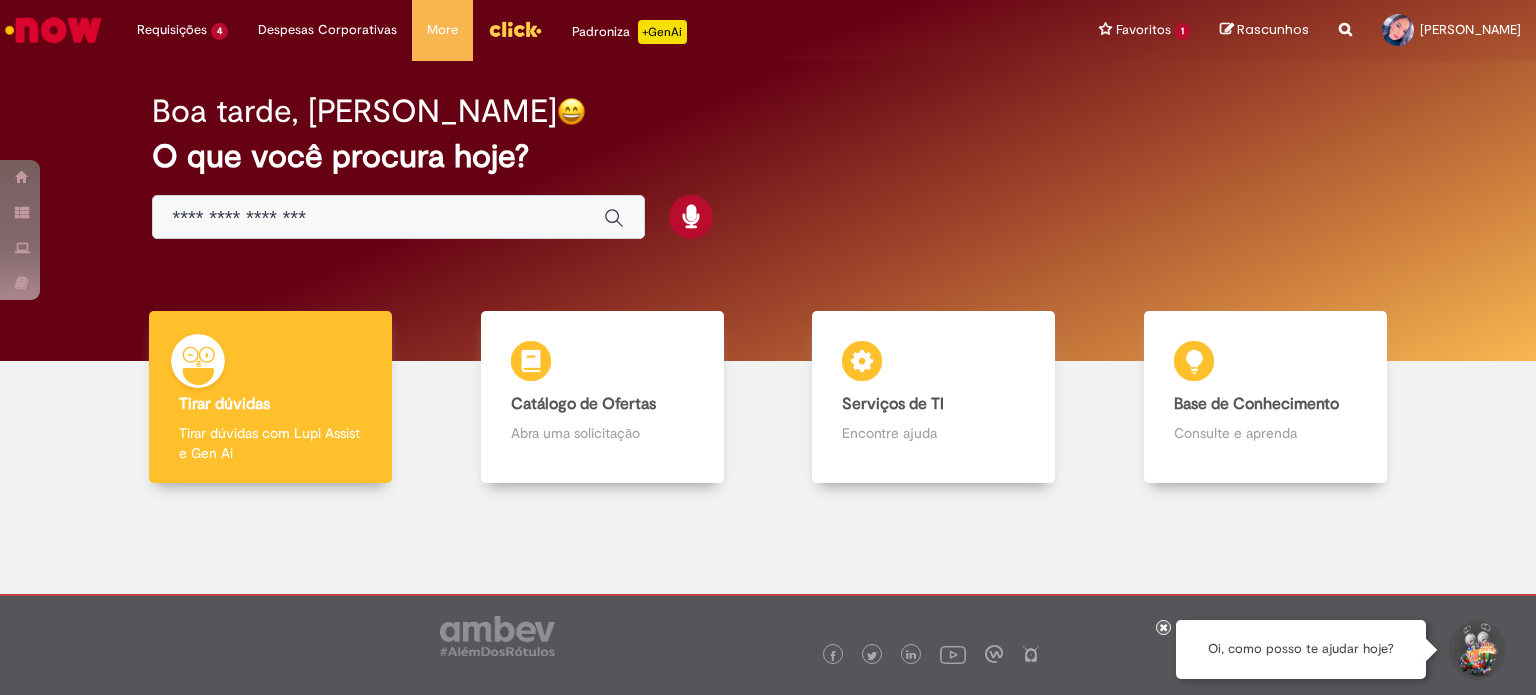 click at bounding box center (398, 217) 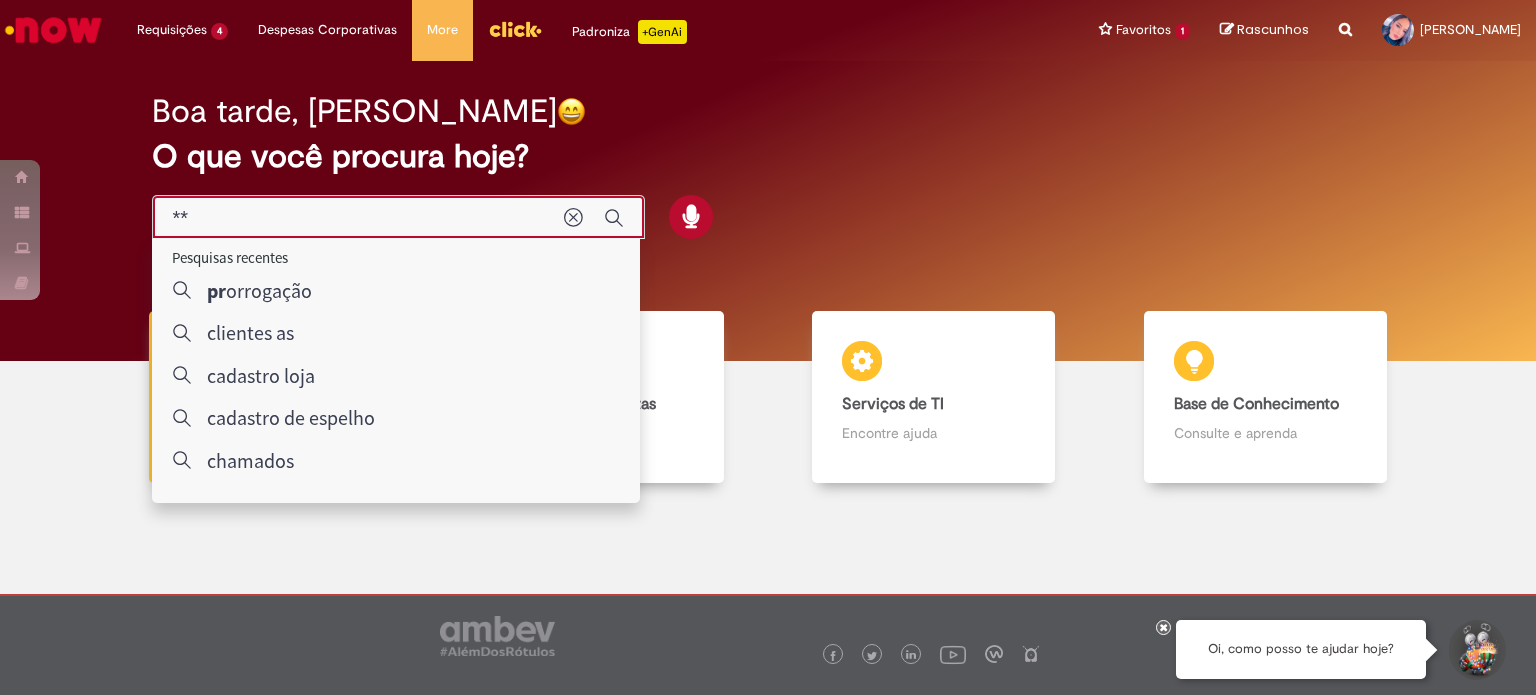 type on "***" 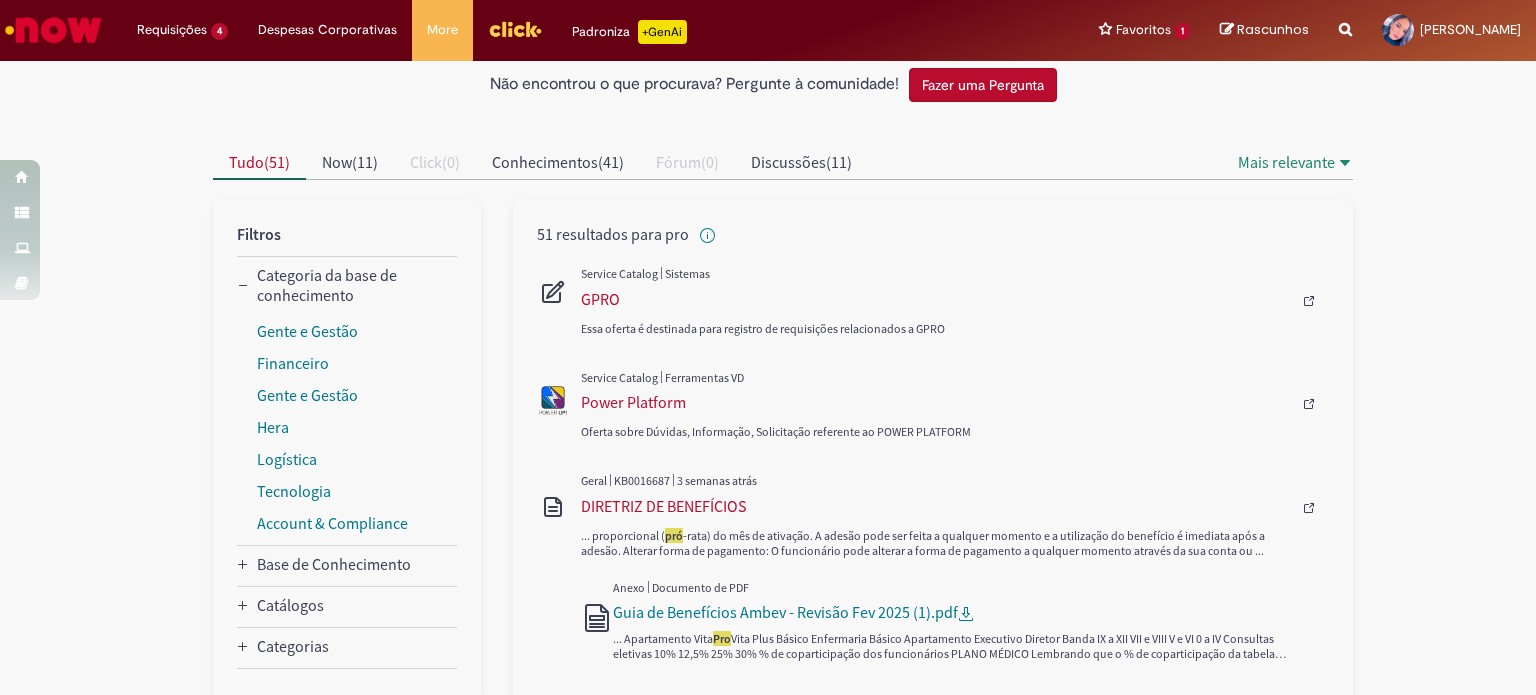 scroll, scrollTop: 0, scrollLeft: 0, axis: both 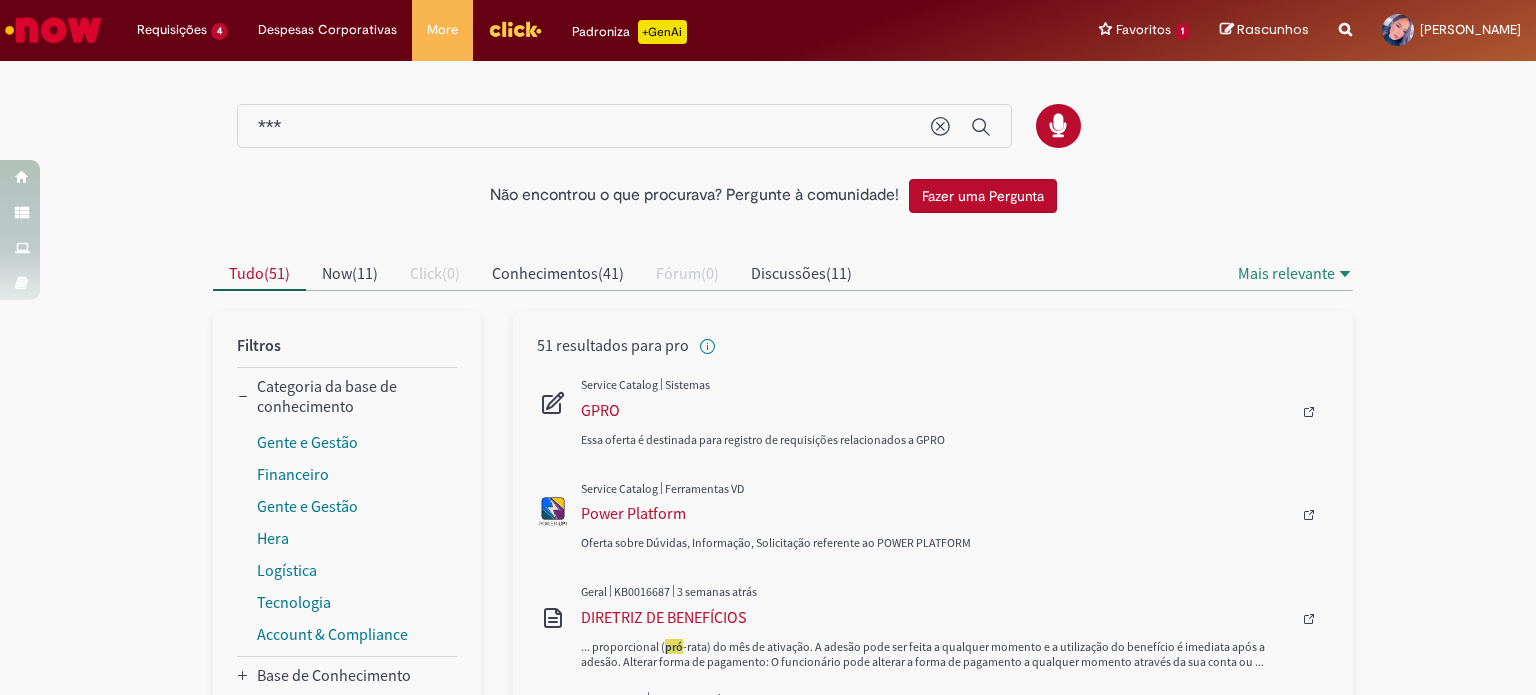 click on "***" at bounding box center (584, 127) 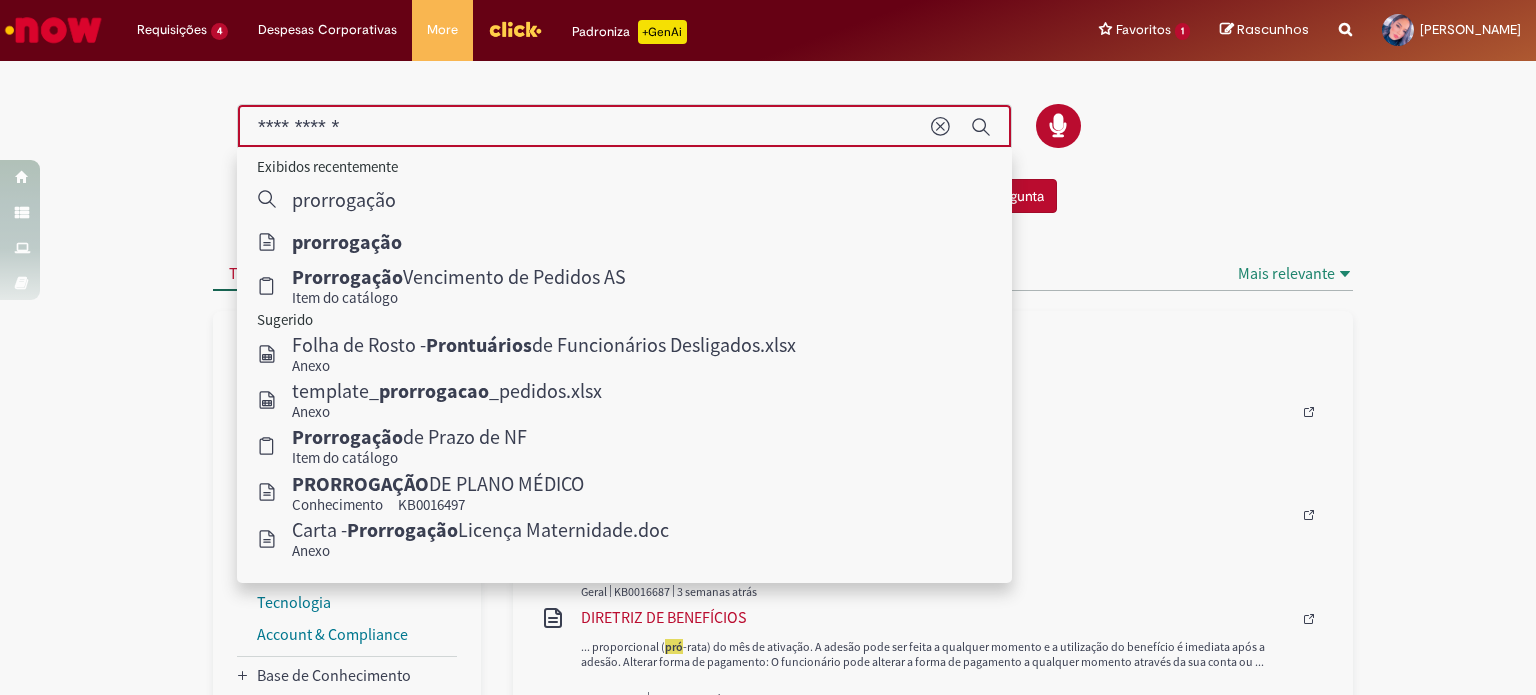 type on "**********" 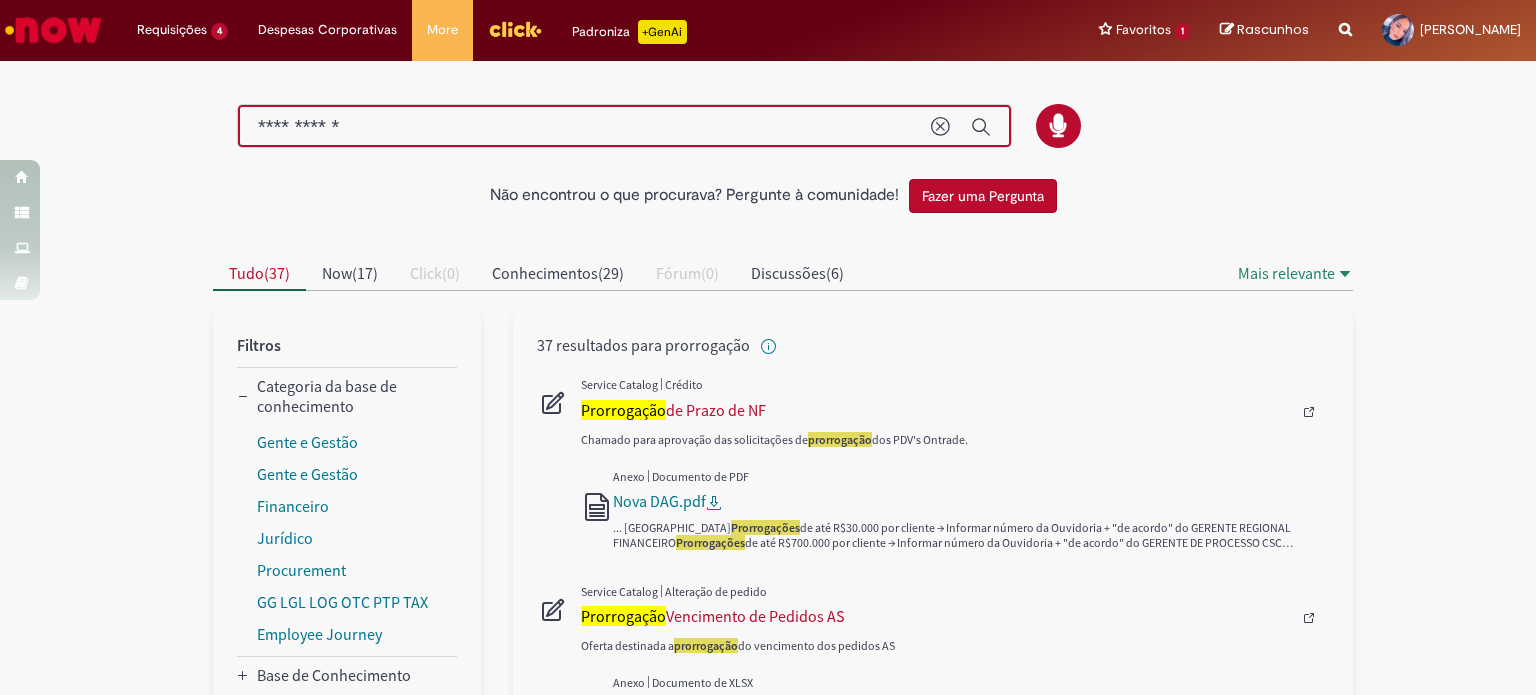 scroll, scrollTop: 200, scrollLeft: 0, axis: vertical 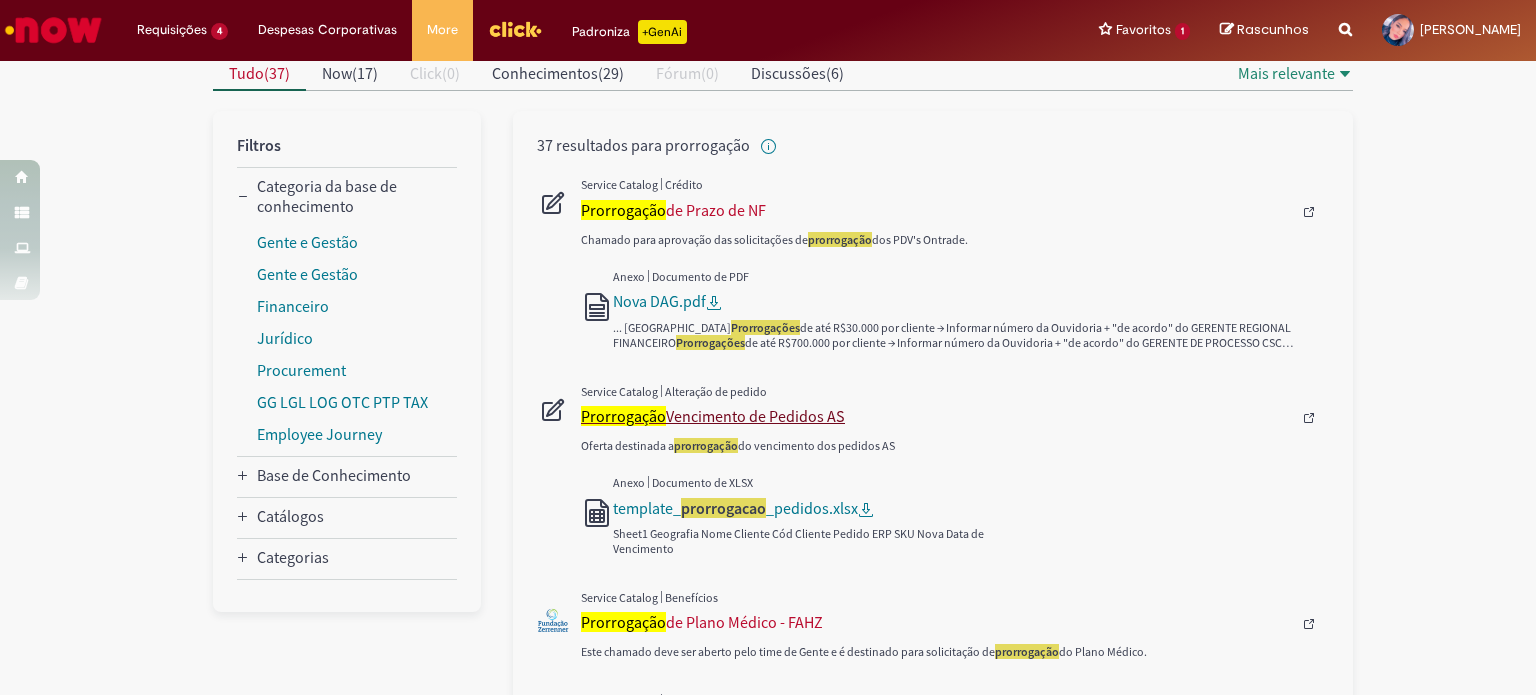 click on "Prorrogação  Vencimento de Pedidos AS" at bounding box center [936, 416] 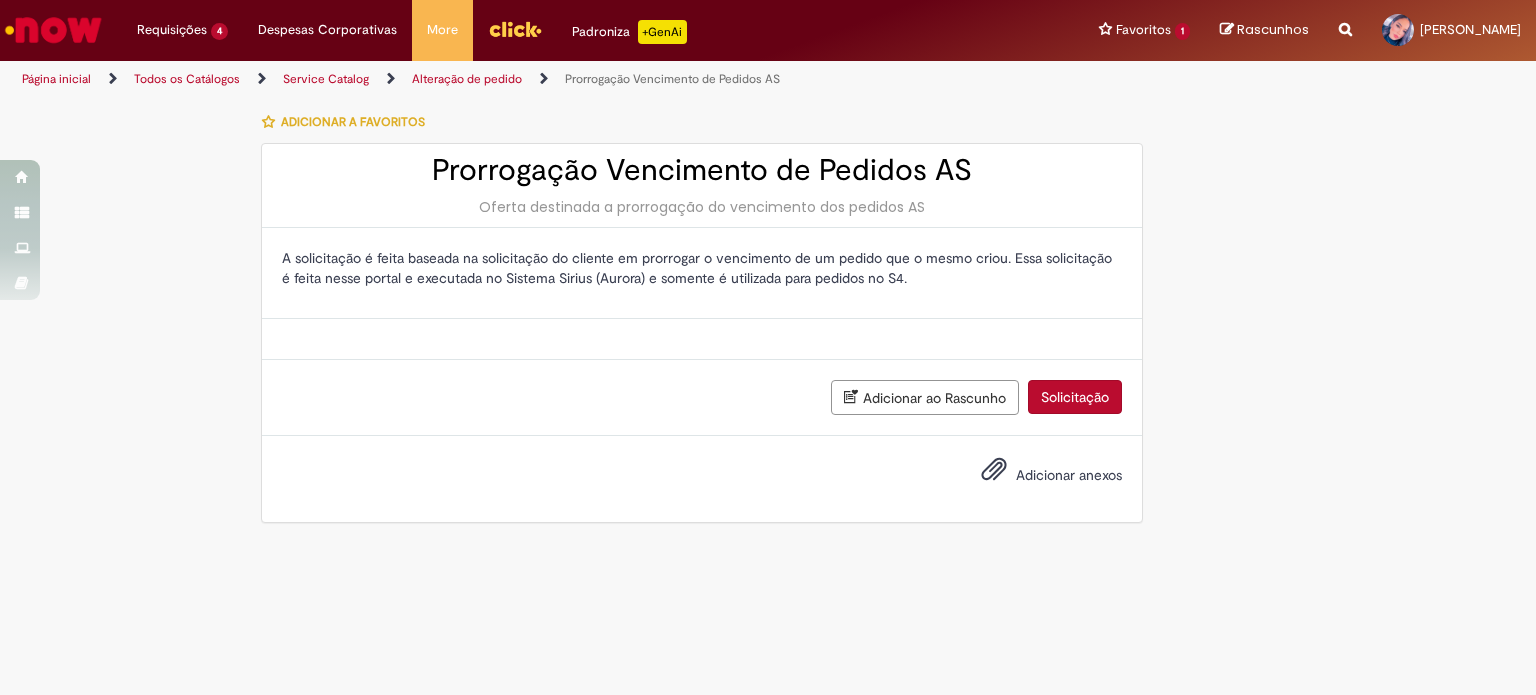 scroll, scrollTop: 0, scrollLeft: 0, axis: both 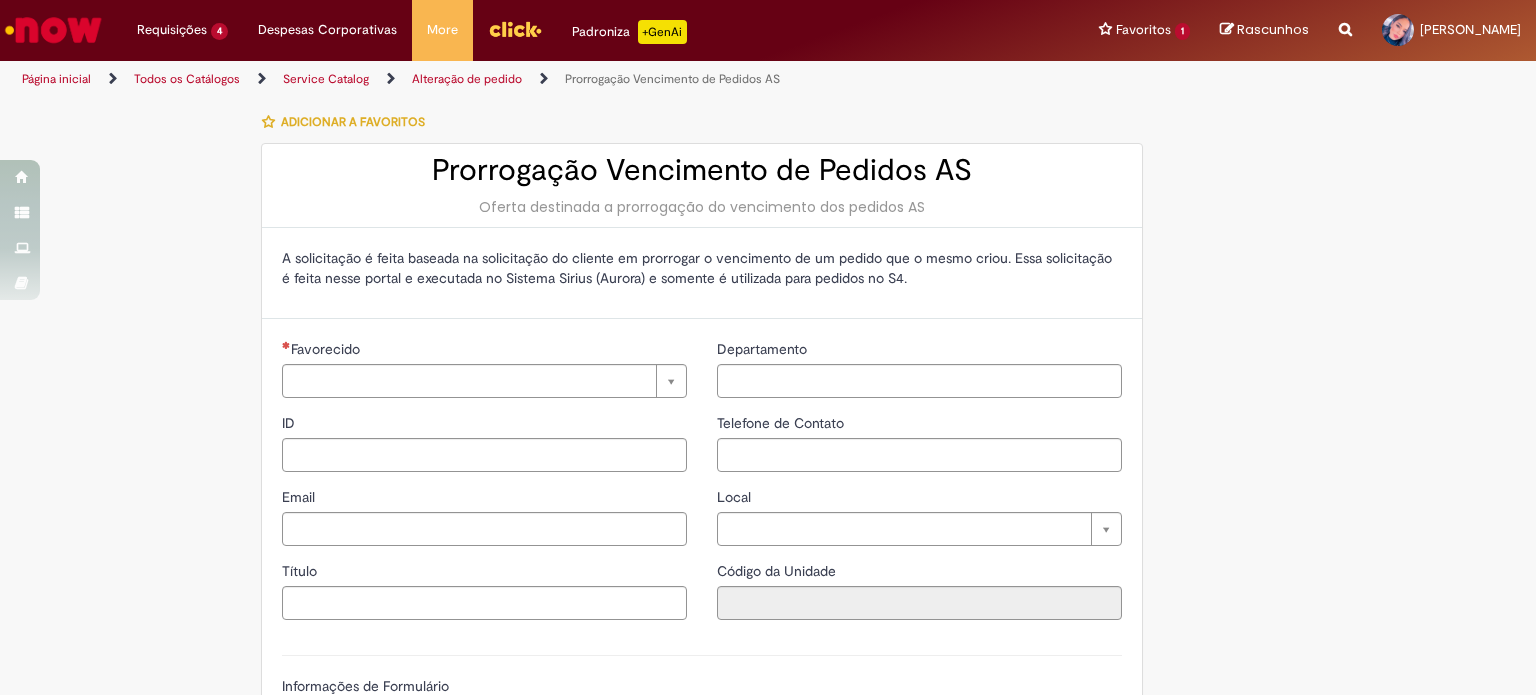 type on "********" 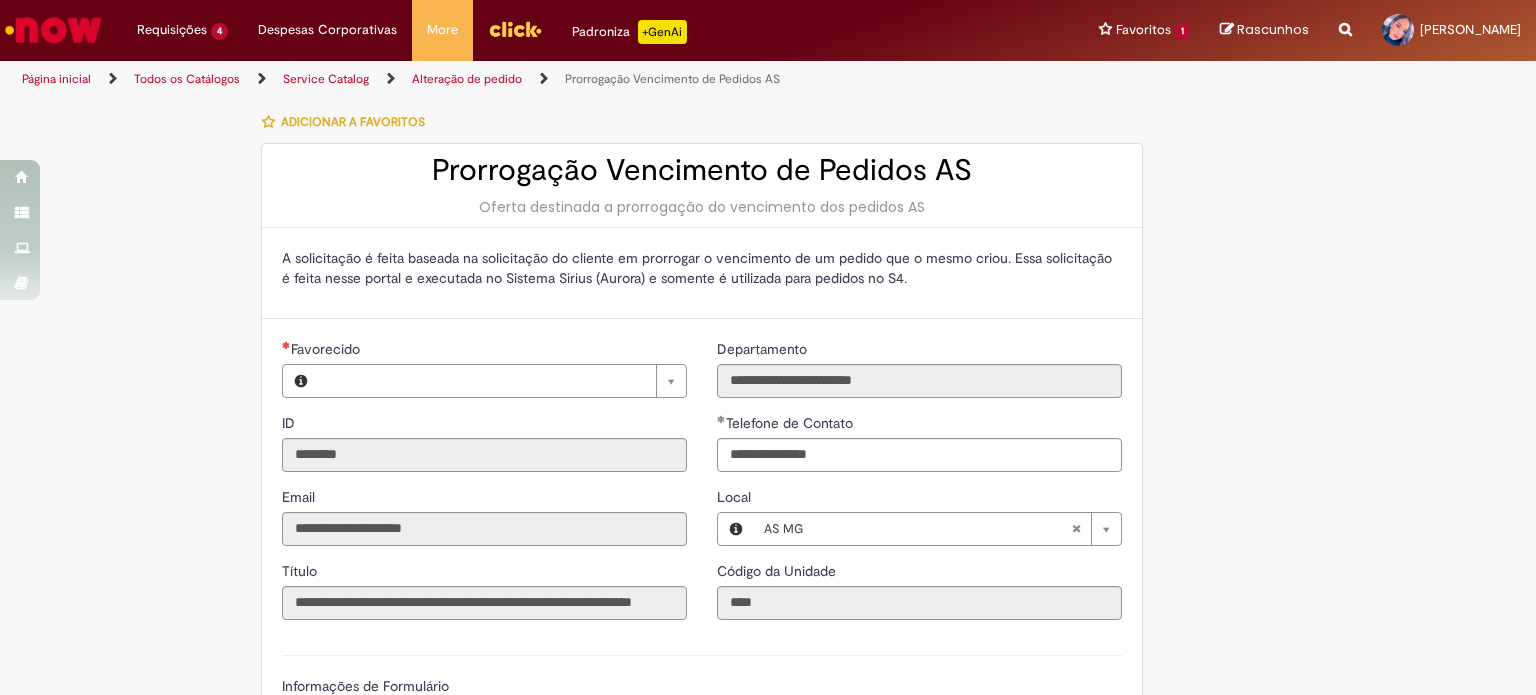 type on "*****" 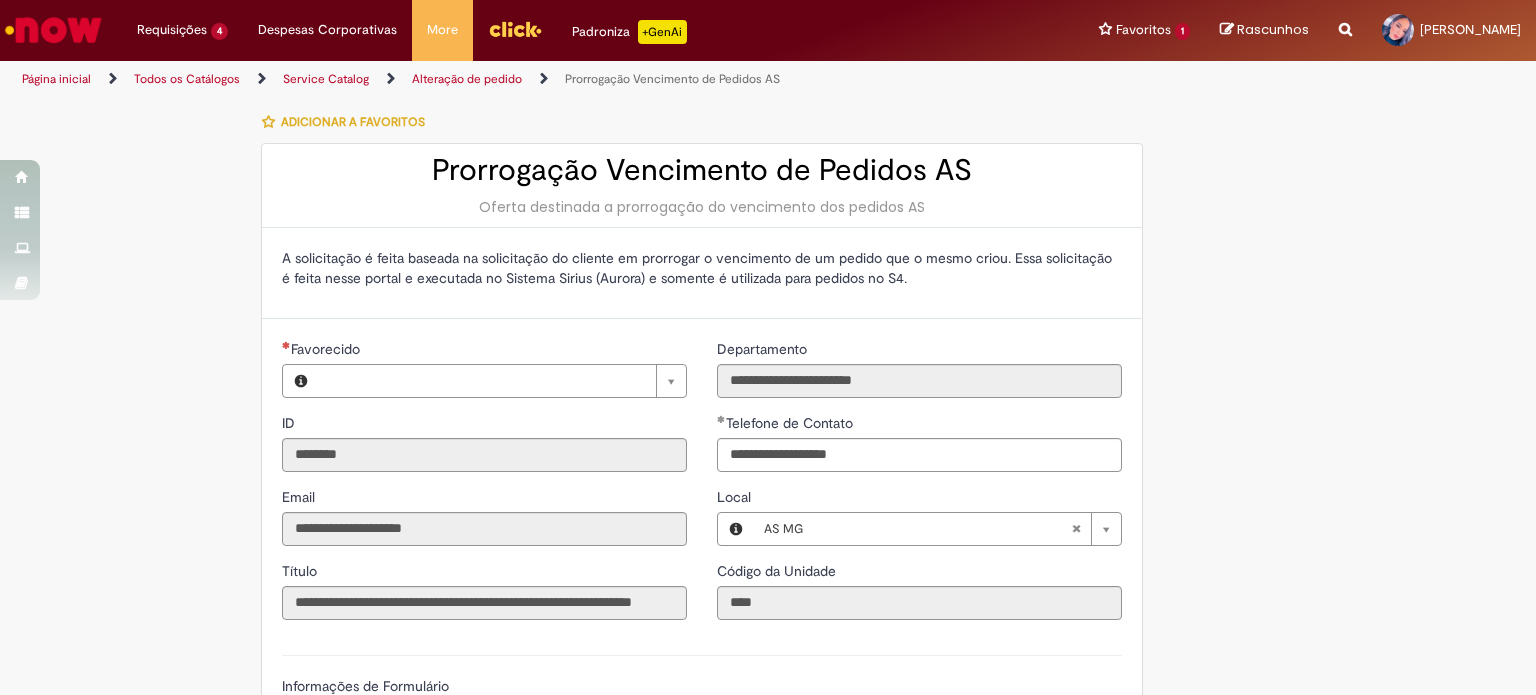 type on "**********" 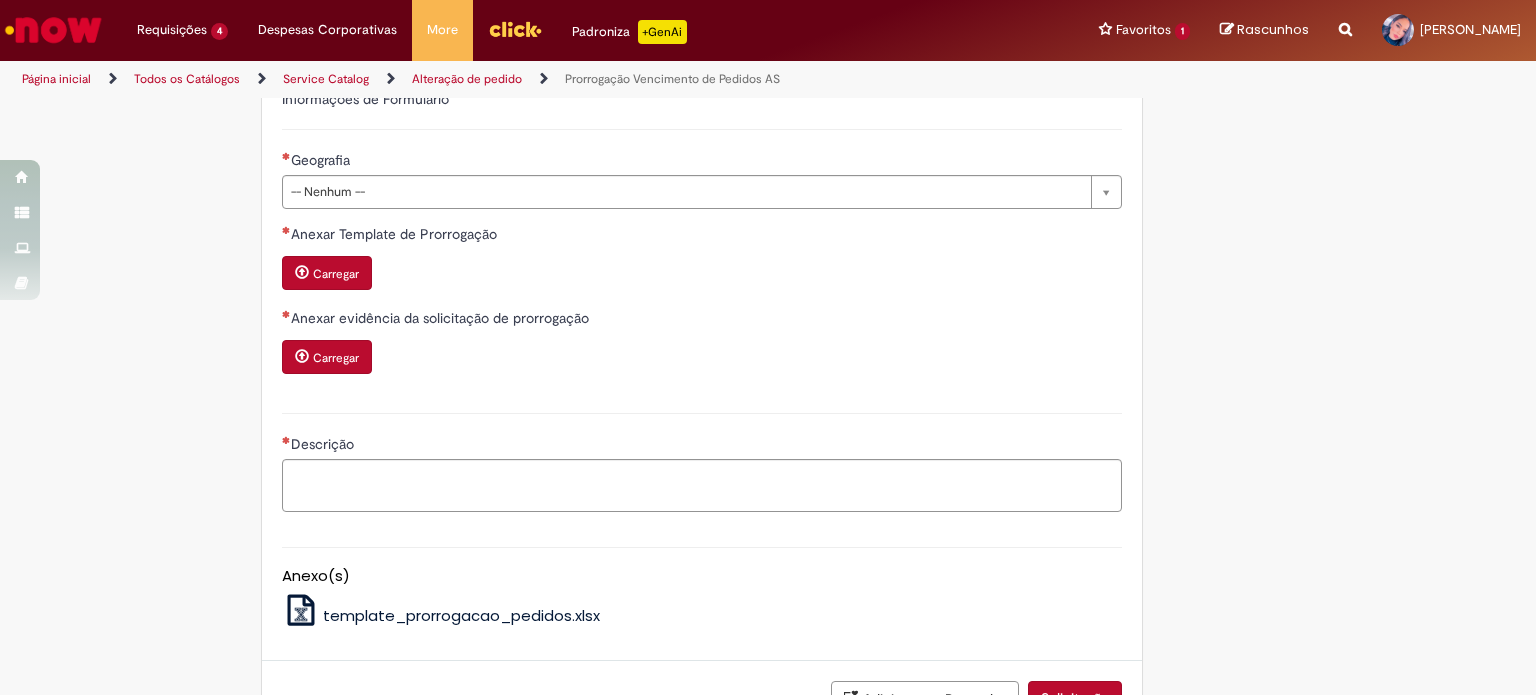 scroll, scrollTop: 600, scrollLeft: 0, axis: vertical 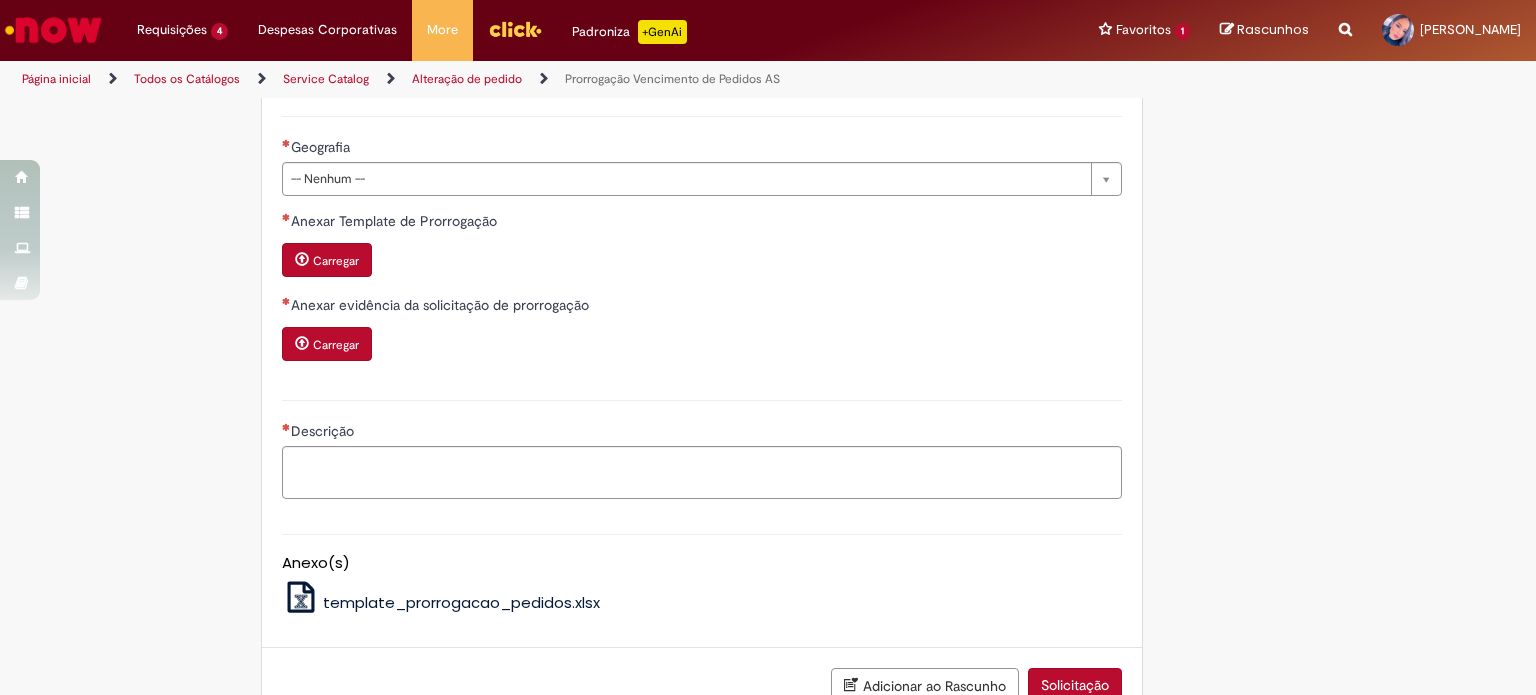 click on "Carregar" at bounding box center [336, 261] 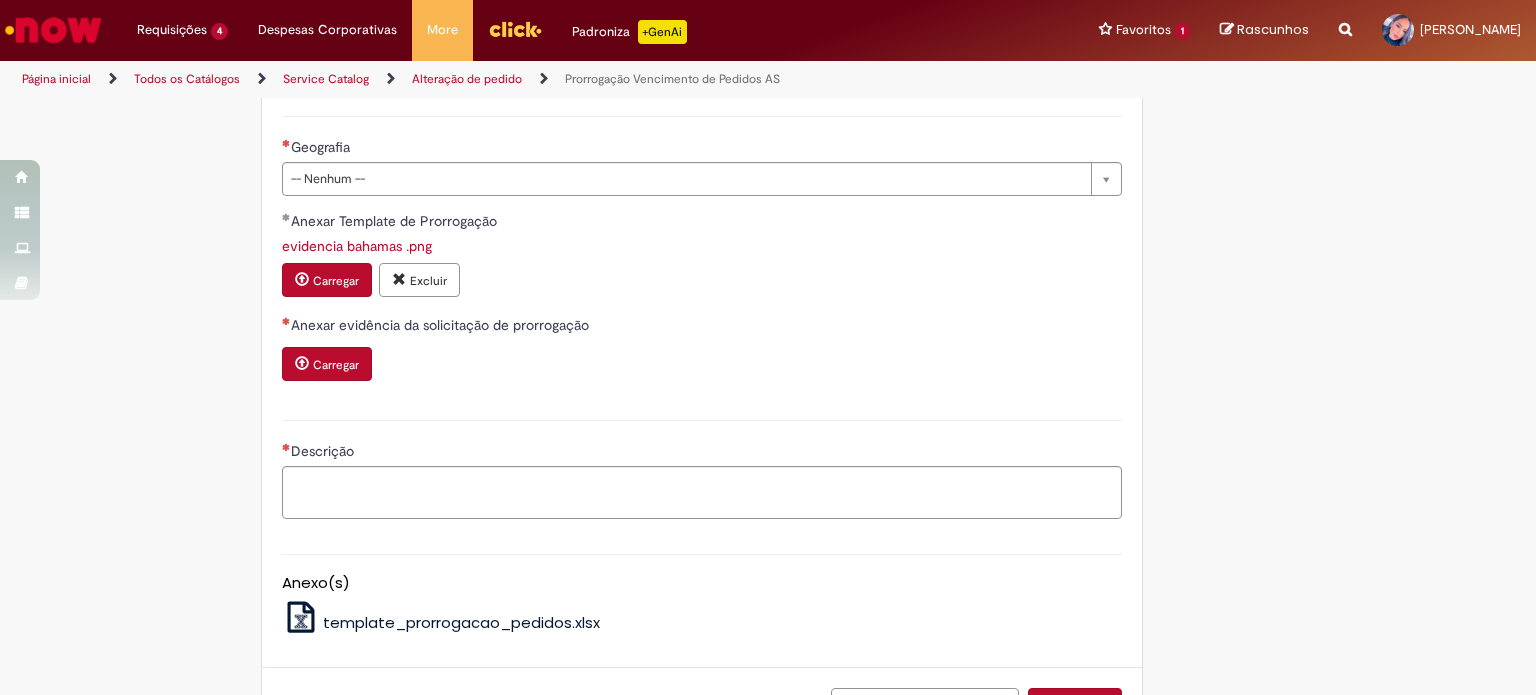click on "Carregar" at bounding box center [327, 364] 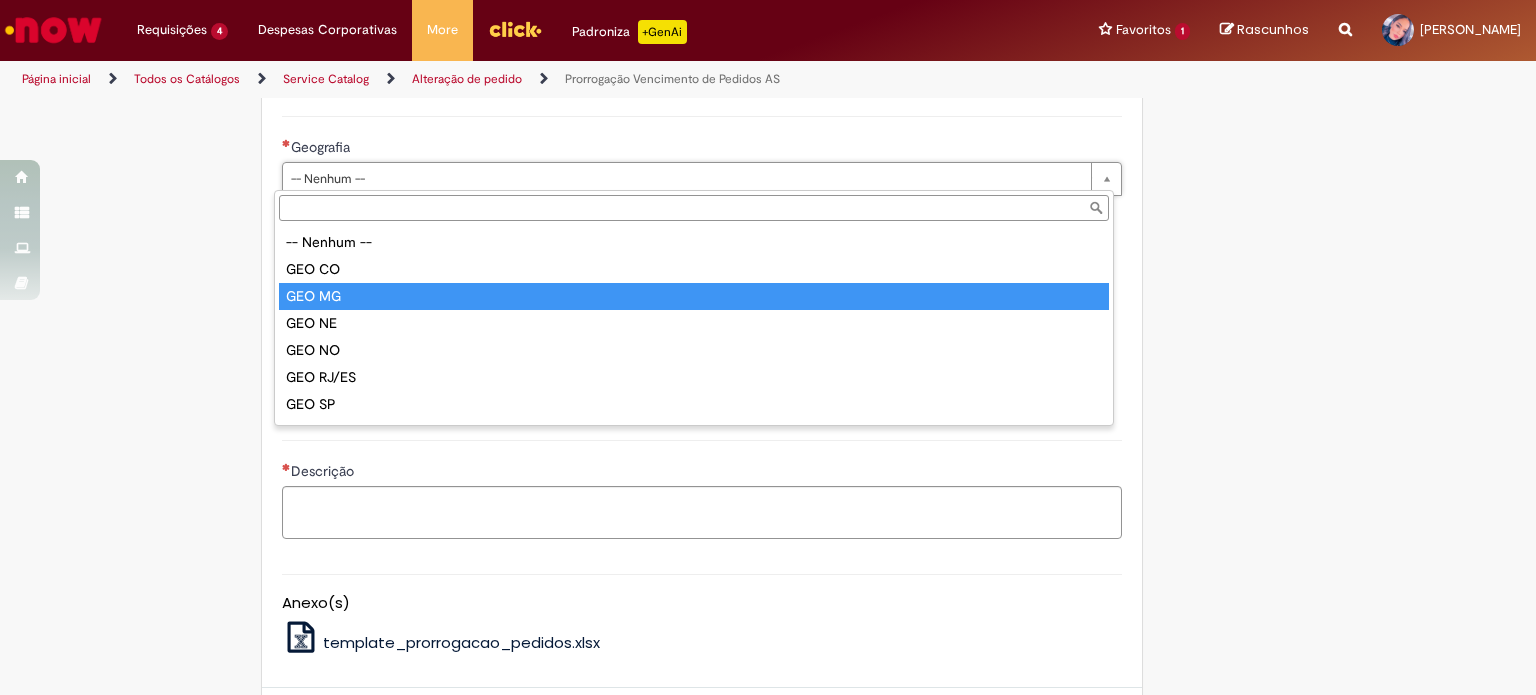 type on "******" 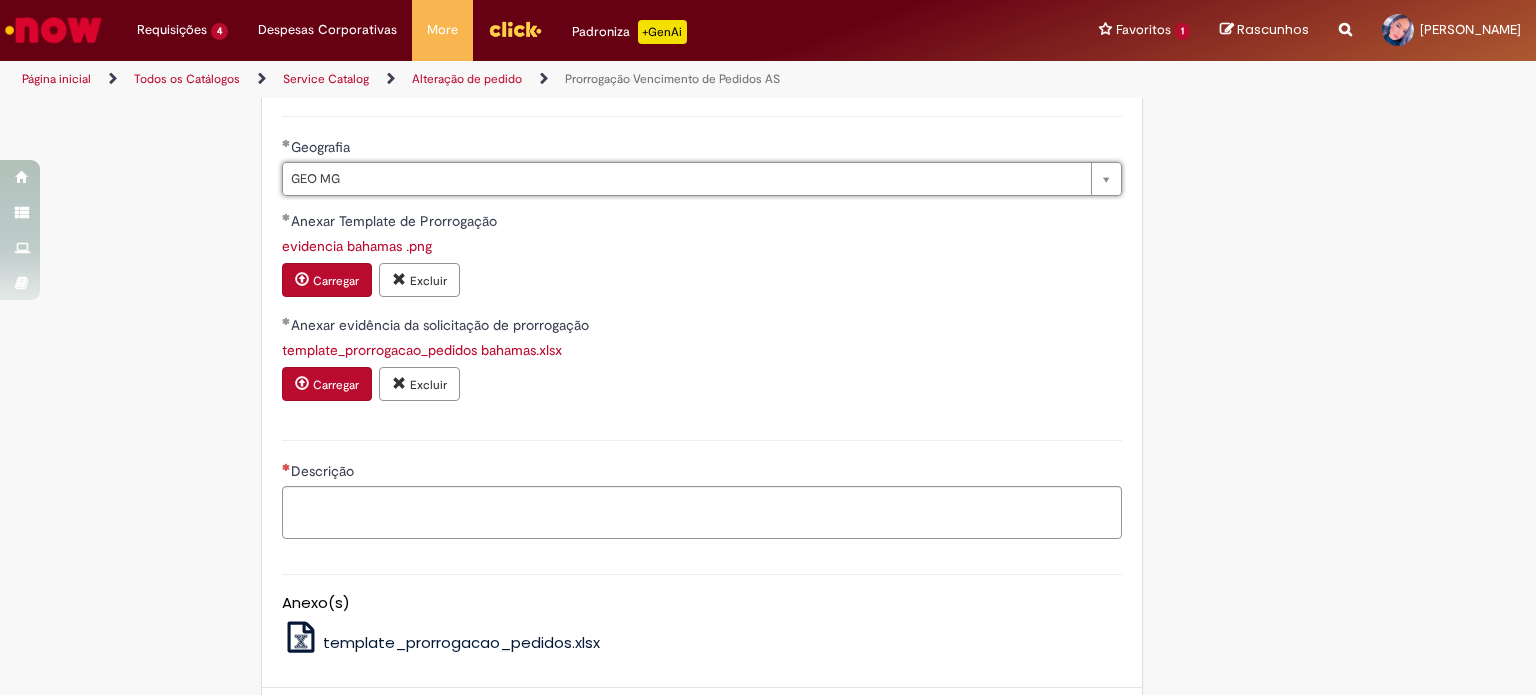 type on "******" 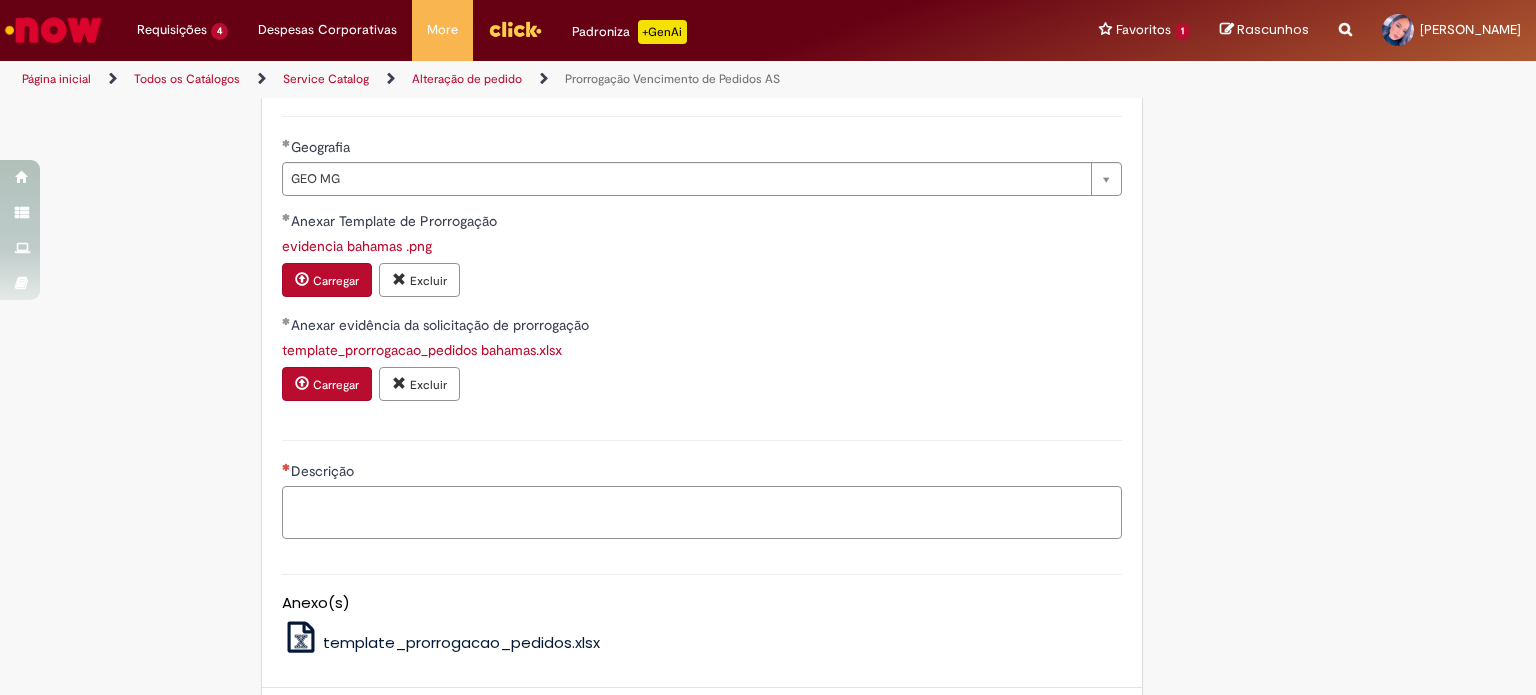 click on "Descrição" at bounding box center (702, 513) 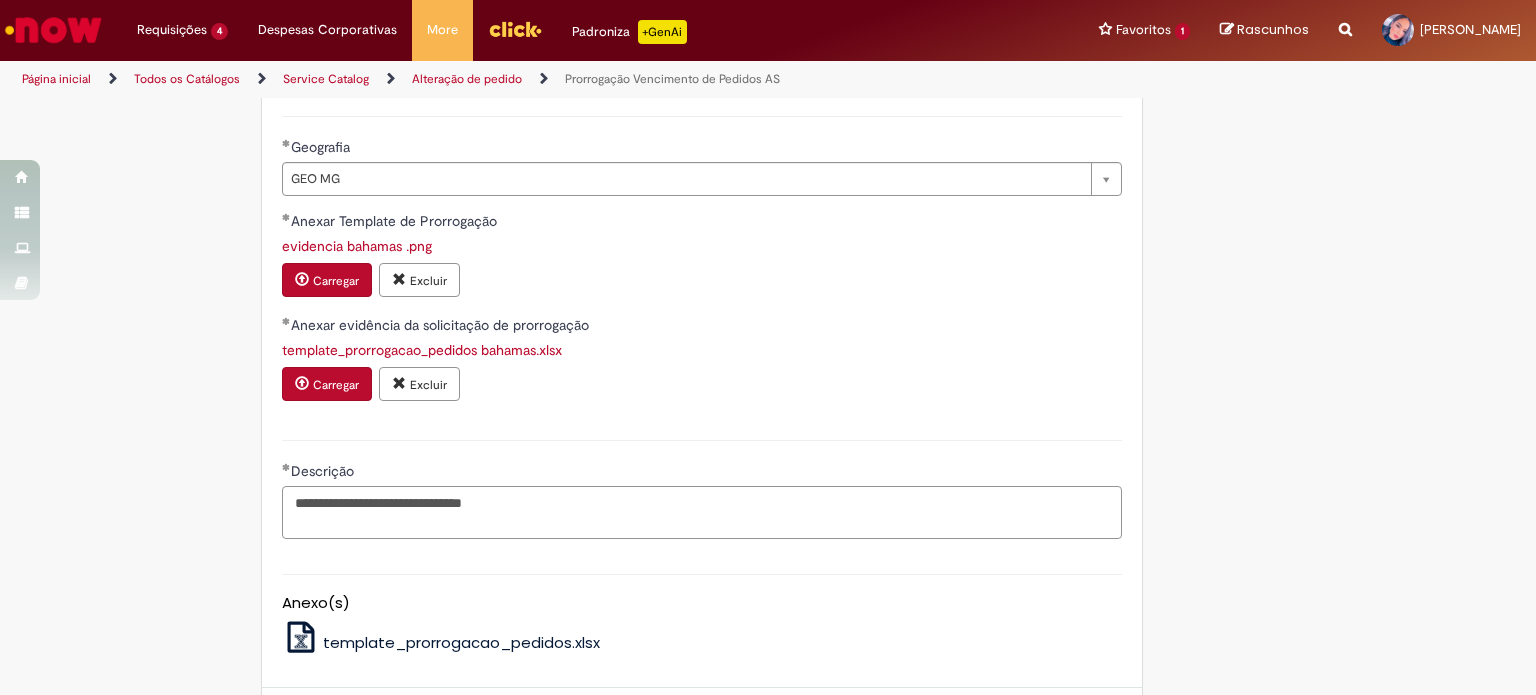 scroll, scrollTop: 773, scrollLeft: 0, axis: vertical 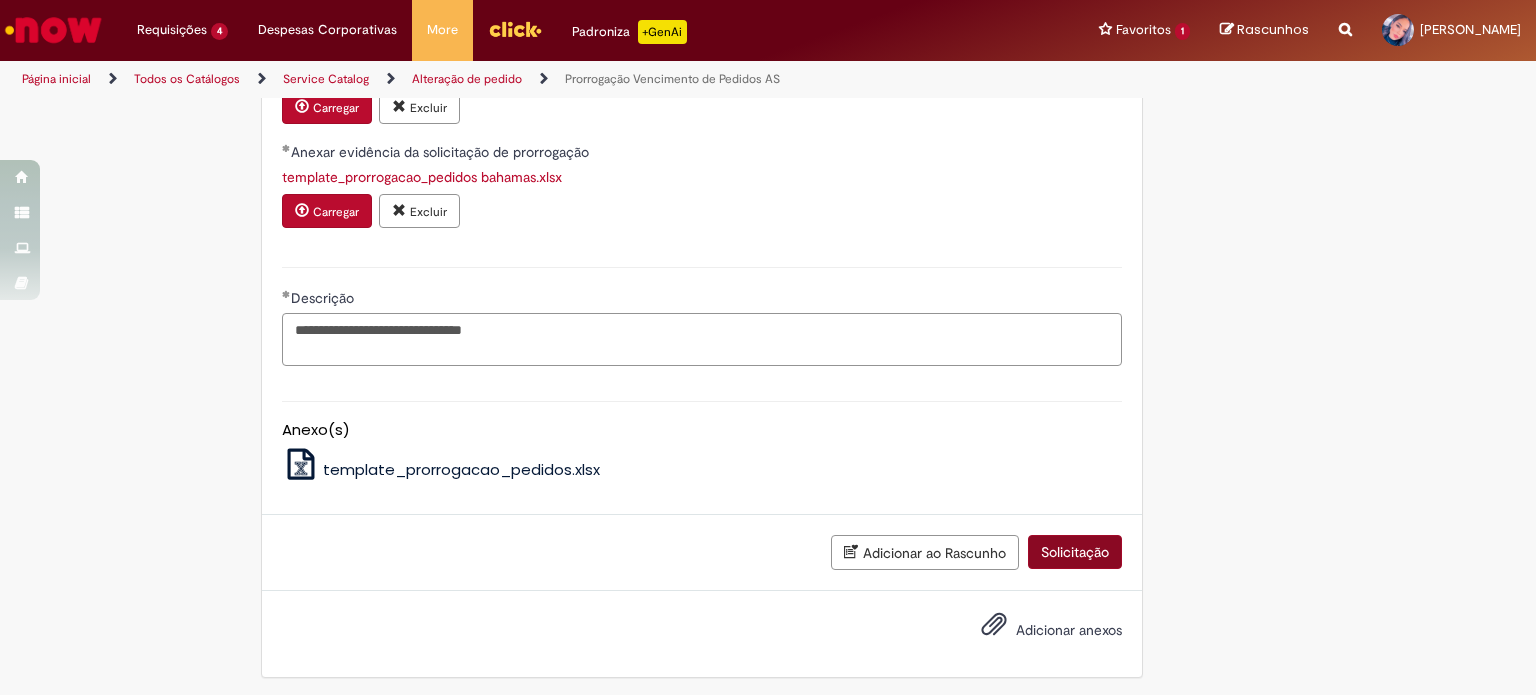 type on "**********" 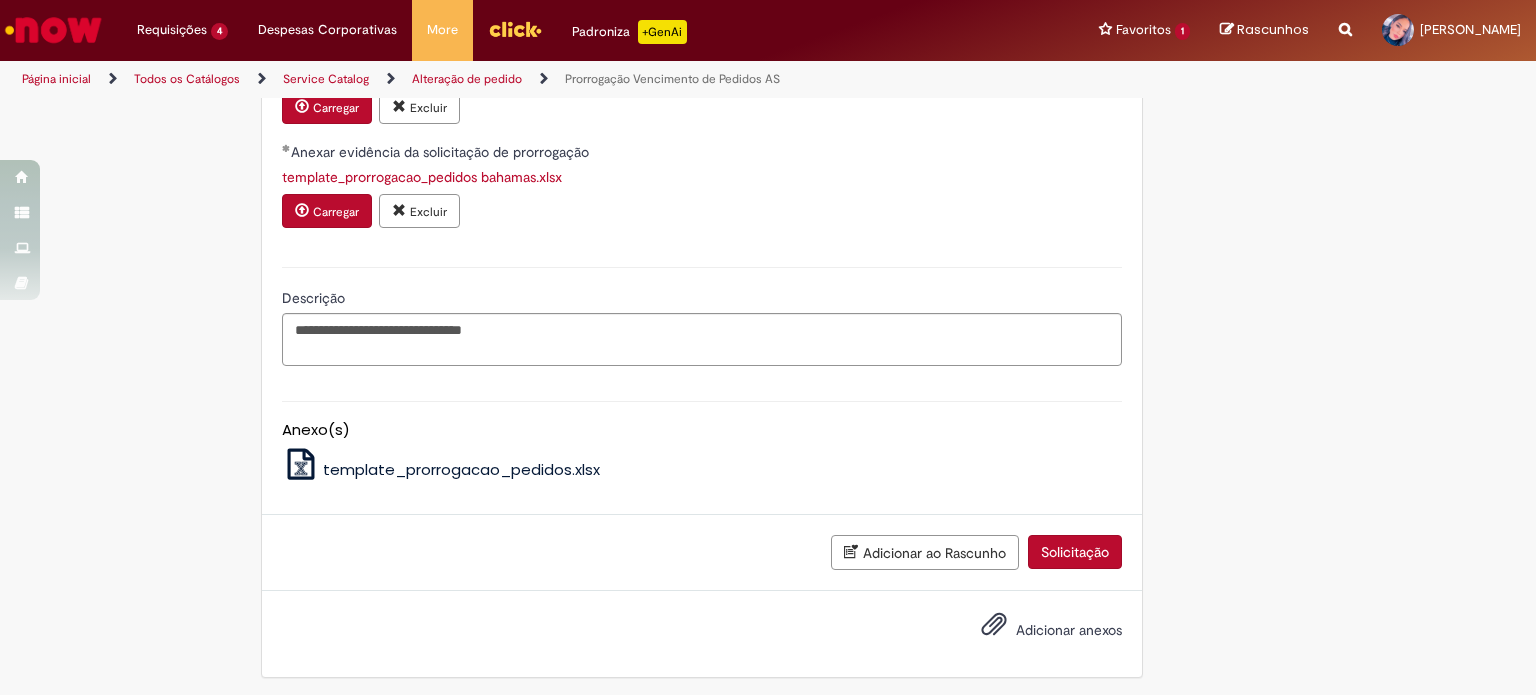 click on "Solicitação" at bounding box center (1075, 552) 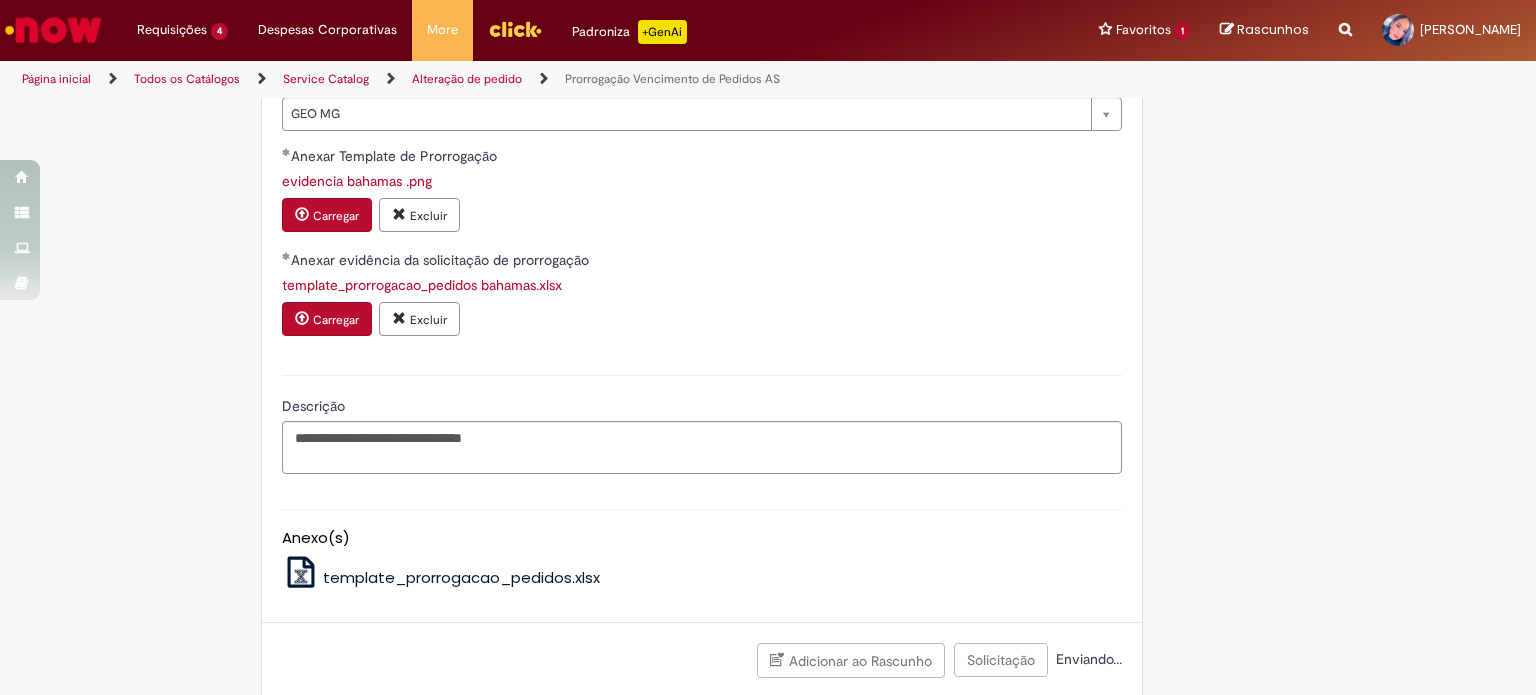 scroll, scrollTop: 728, scrollLeft: 0, axis: vertical 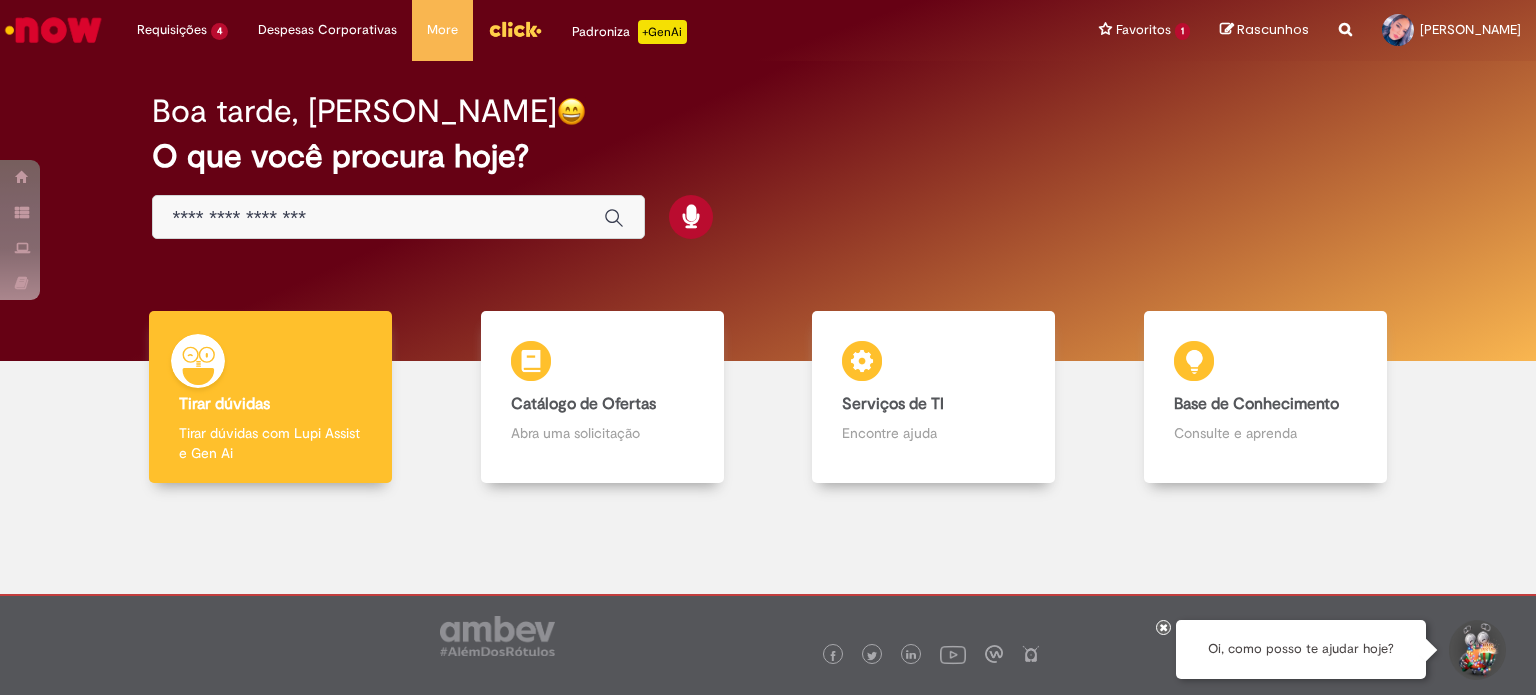 click at bounding box center (398, 217) 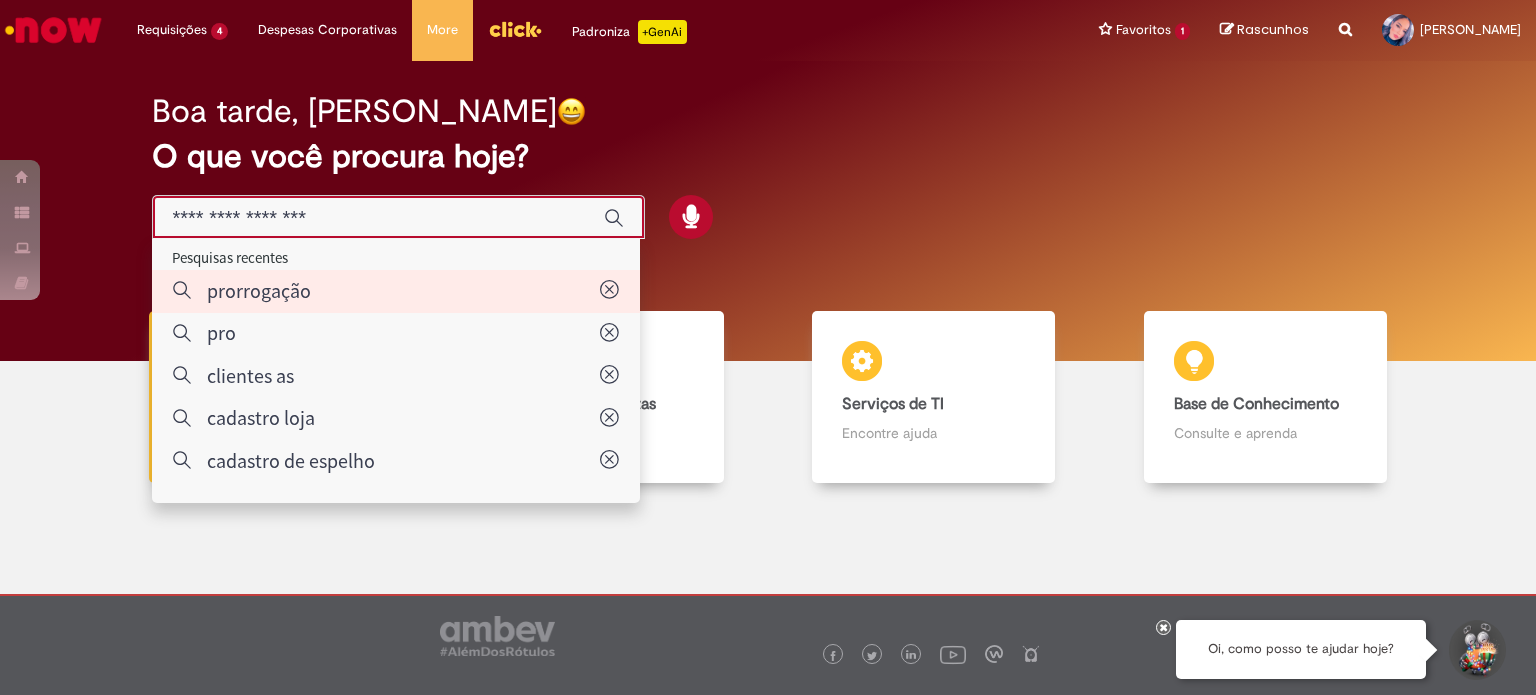 type on "**********" 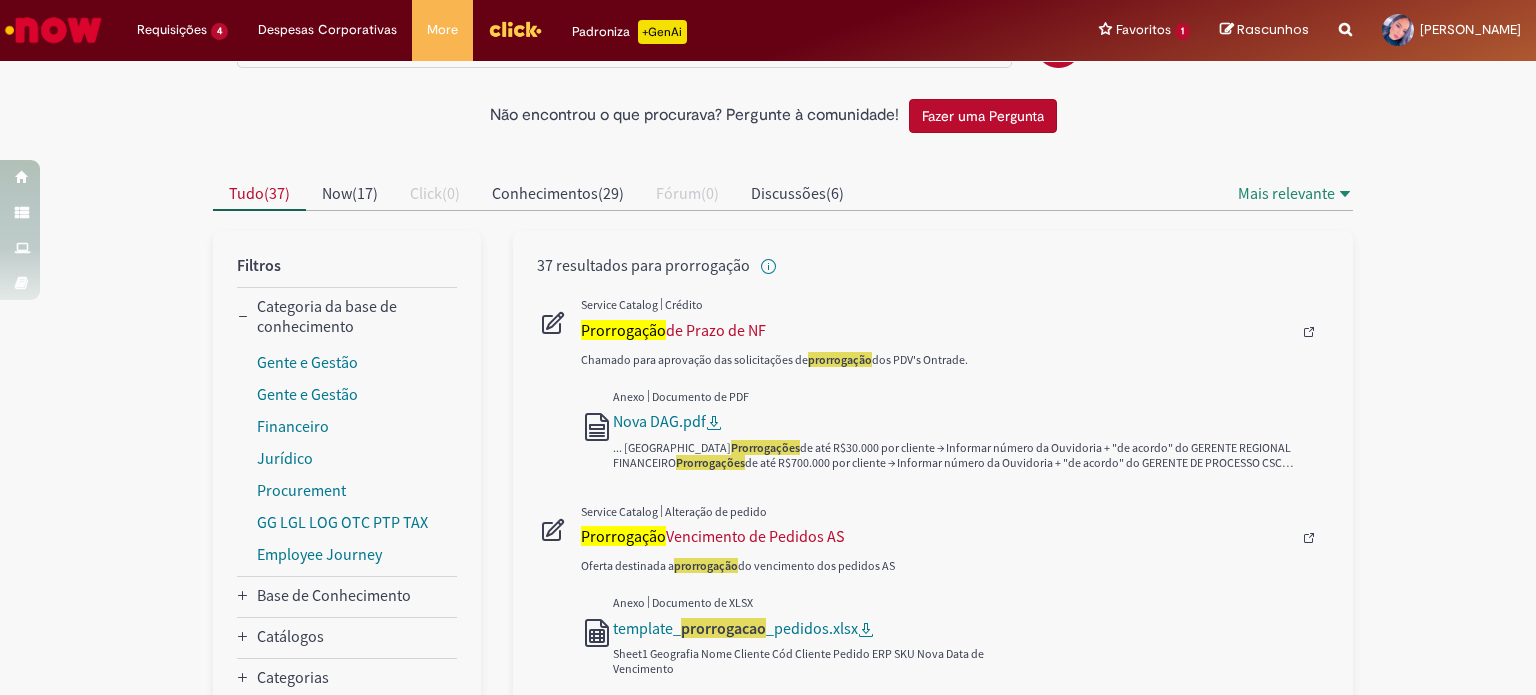 scroll, scrollTop: 200, scrollLeft: 0, axis: vertical 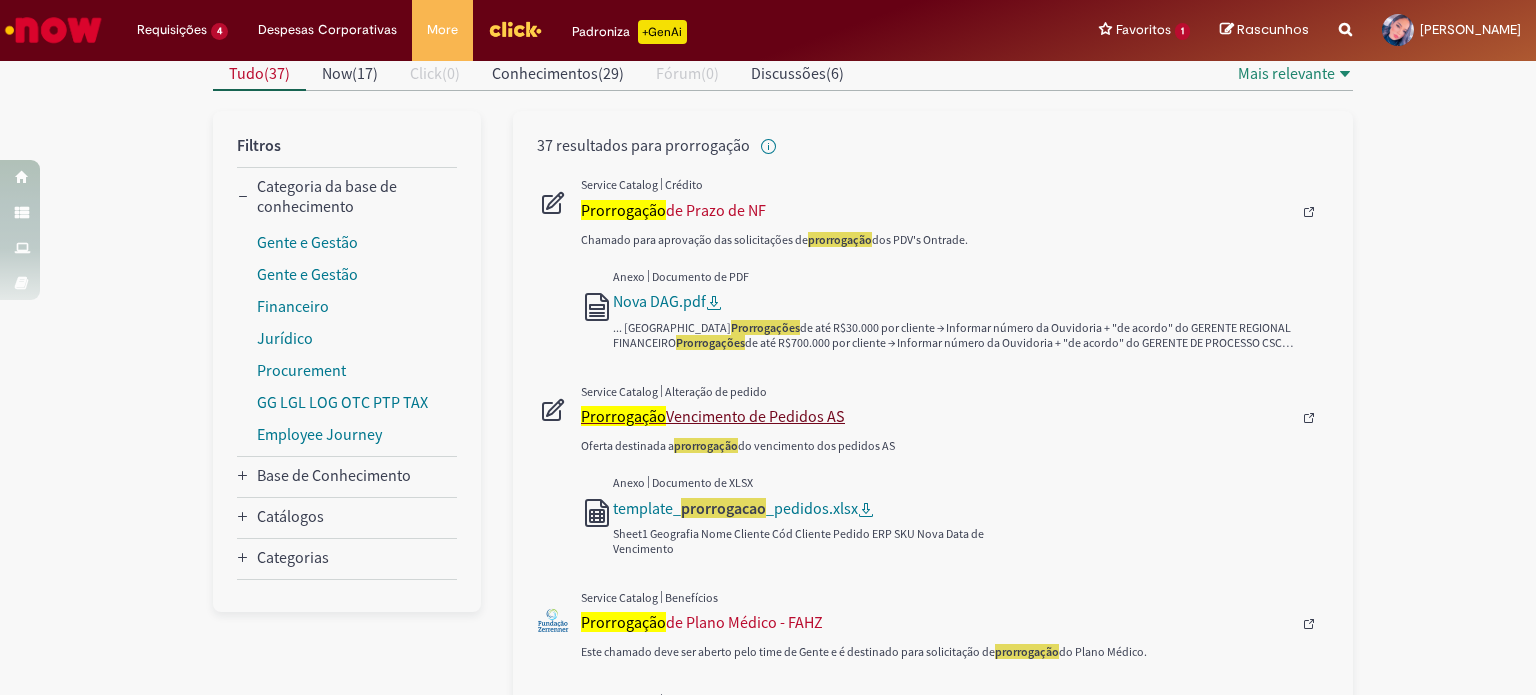 click on "Prorrogação  Vencimento de Pedidos AS" at bounding box center [936, 416] 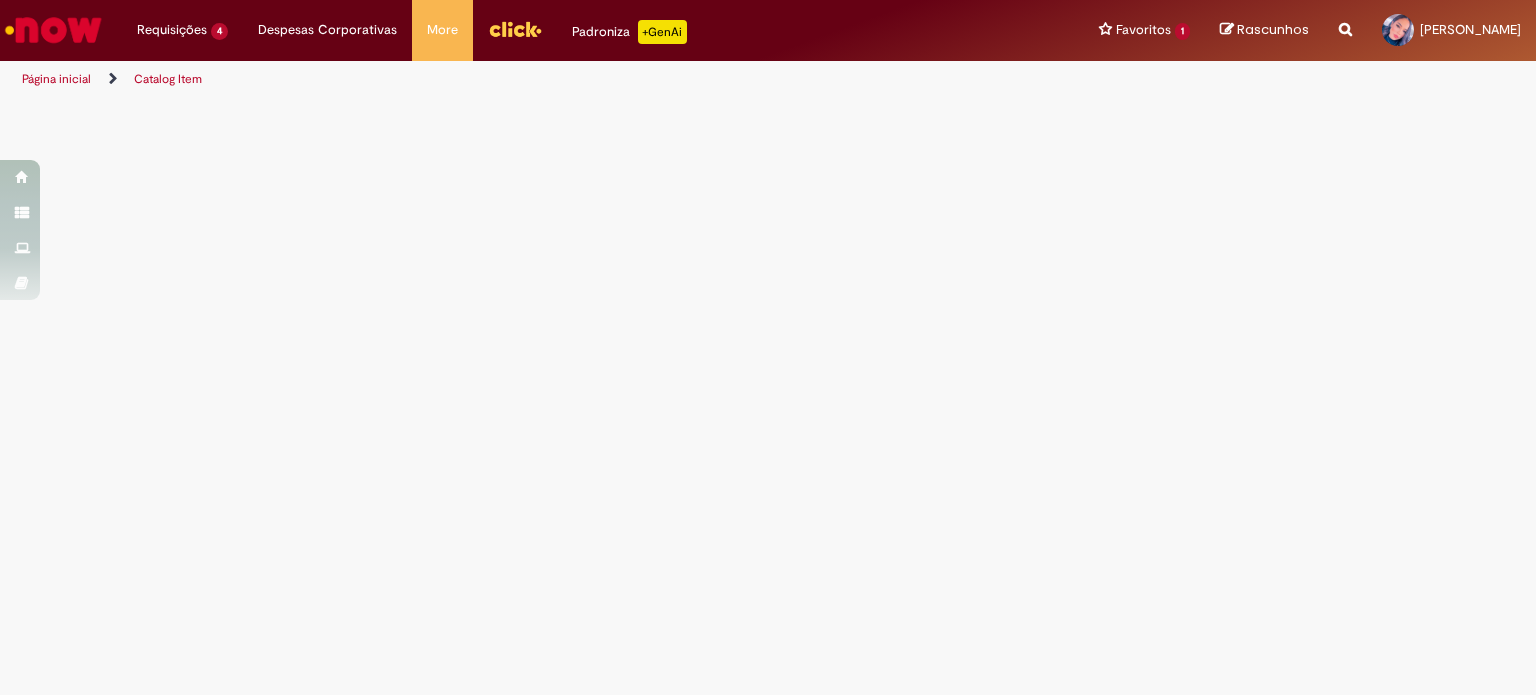 scroll, scrollTop: 0, scrollLeft: 0, axis: both 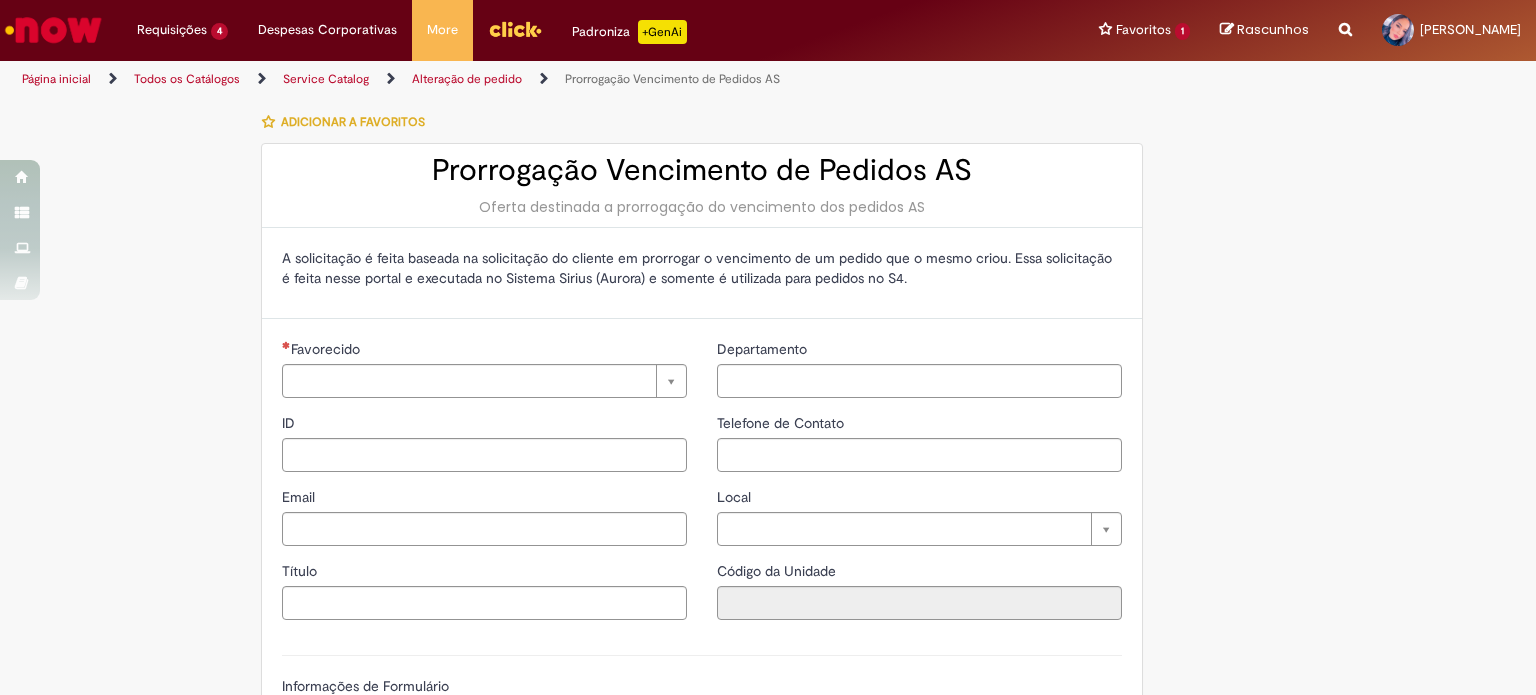 type on "********" 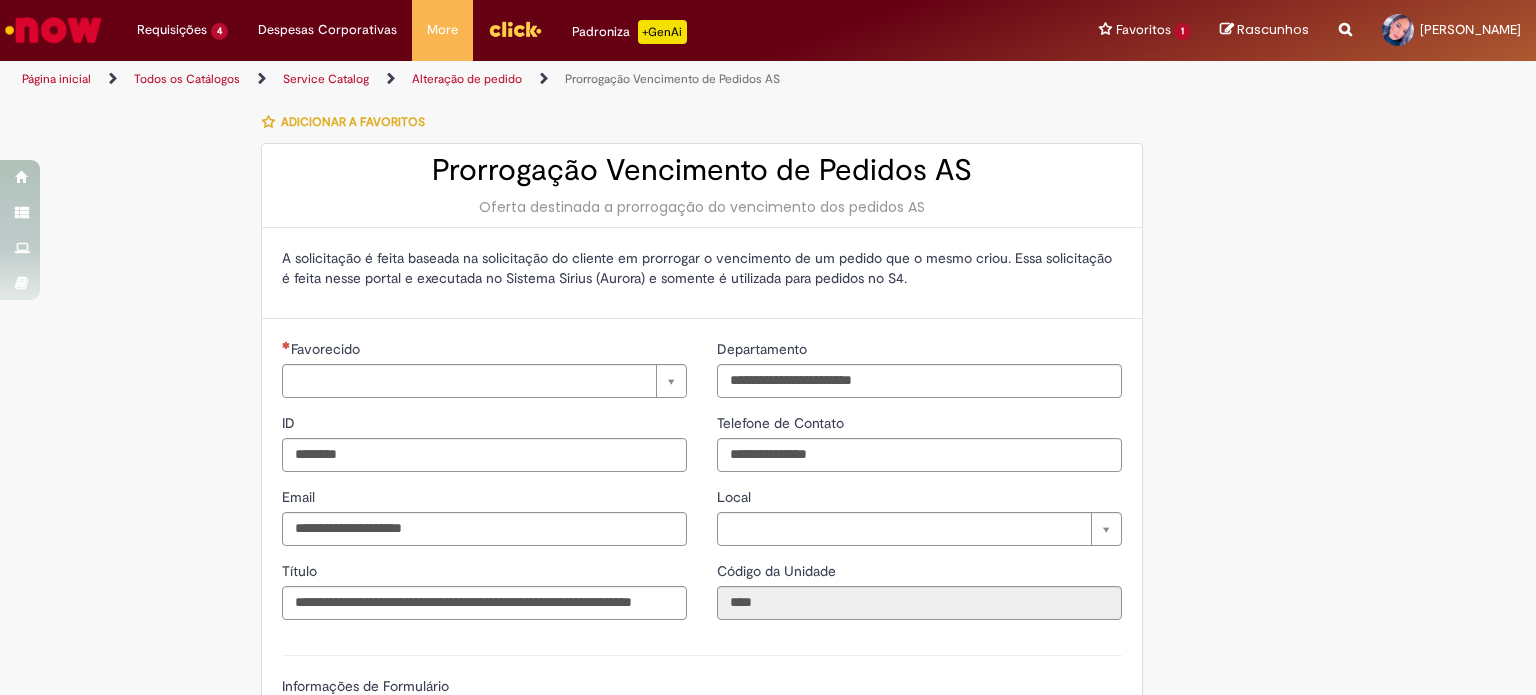 type on "**********" 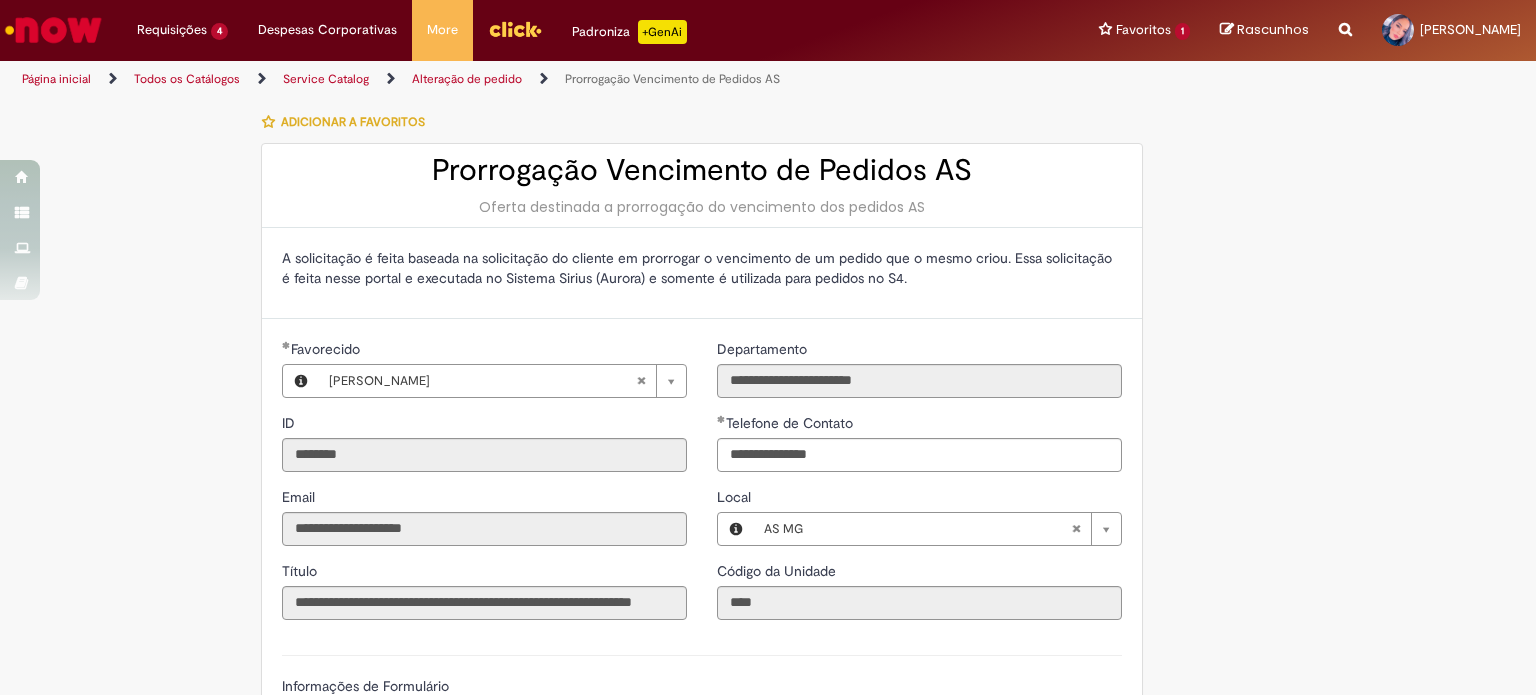 type on "**********" 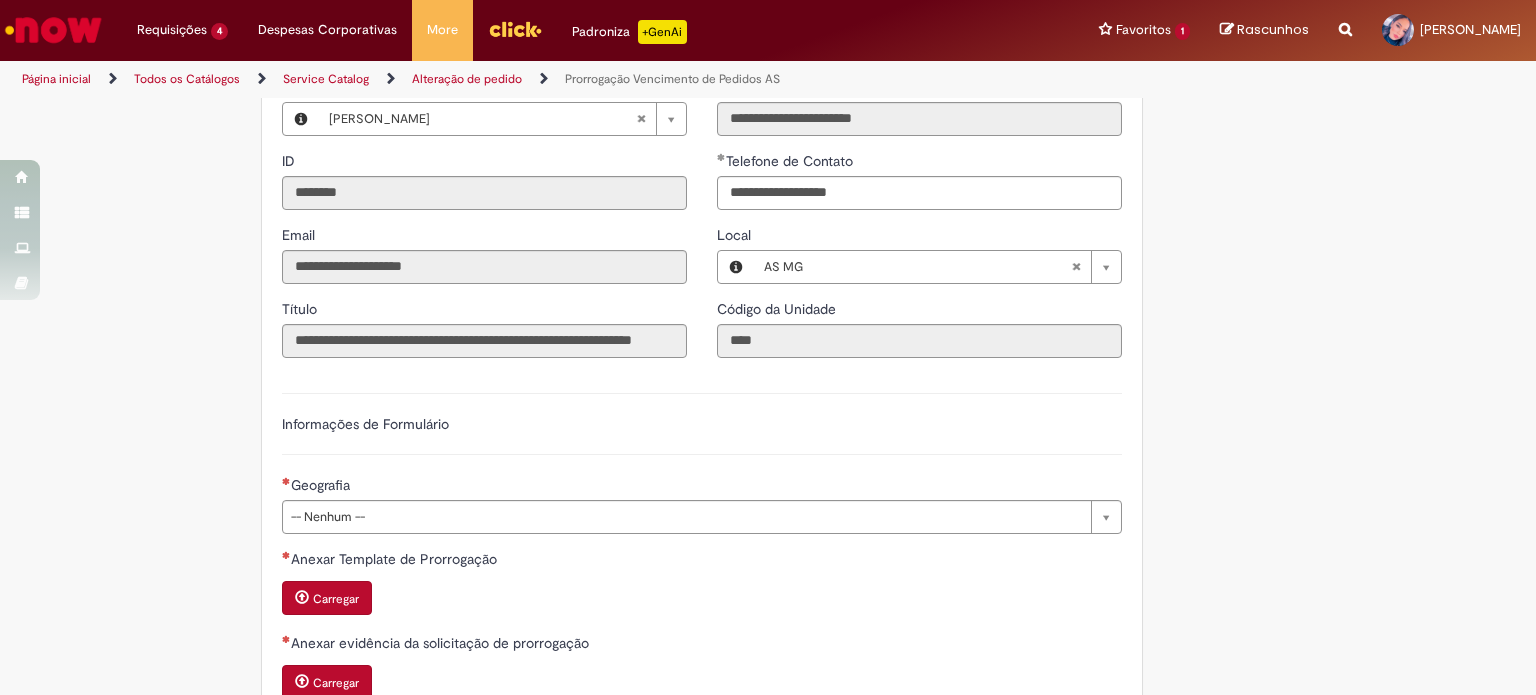 scroll, scrollTop: 600, scrollLeft: 0, axis: vertical 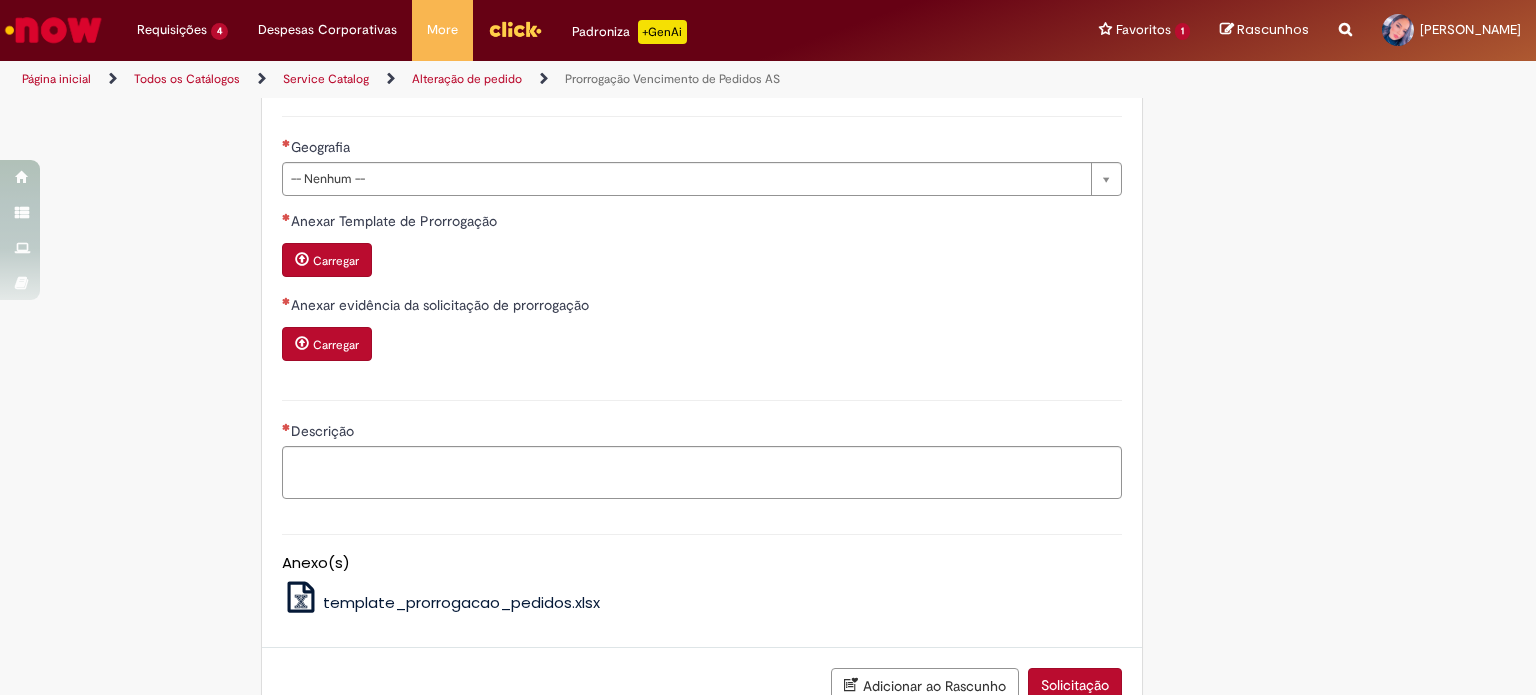 click on "Carregar" at bounding box center [336, 261] 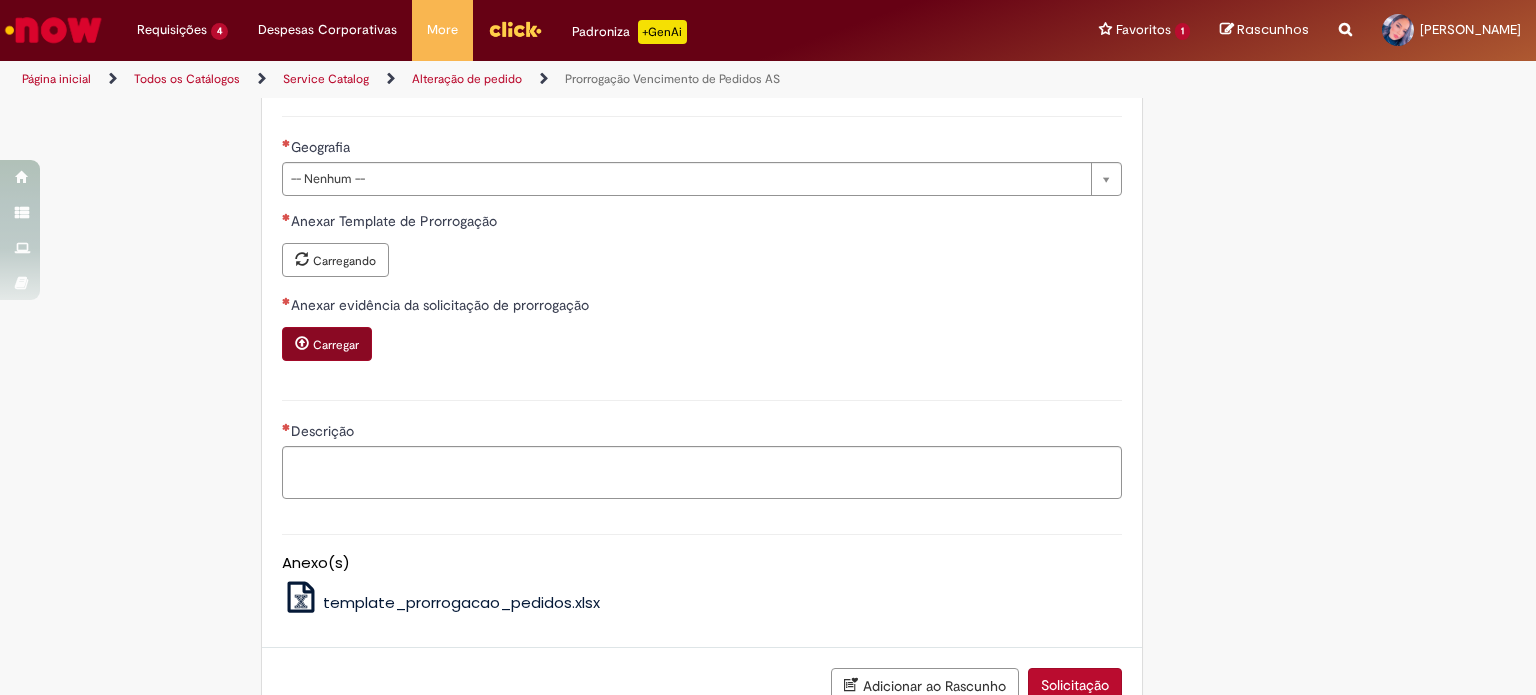 click on "Anexar evidência da solicitação de prorrogação" at bounding box center (702, 307) 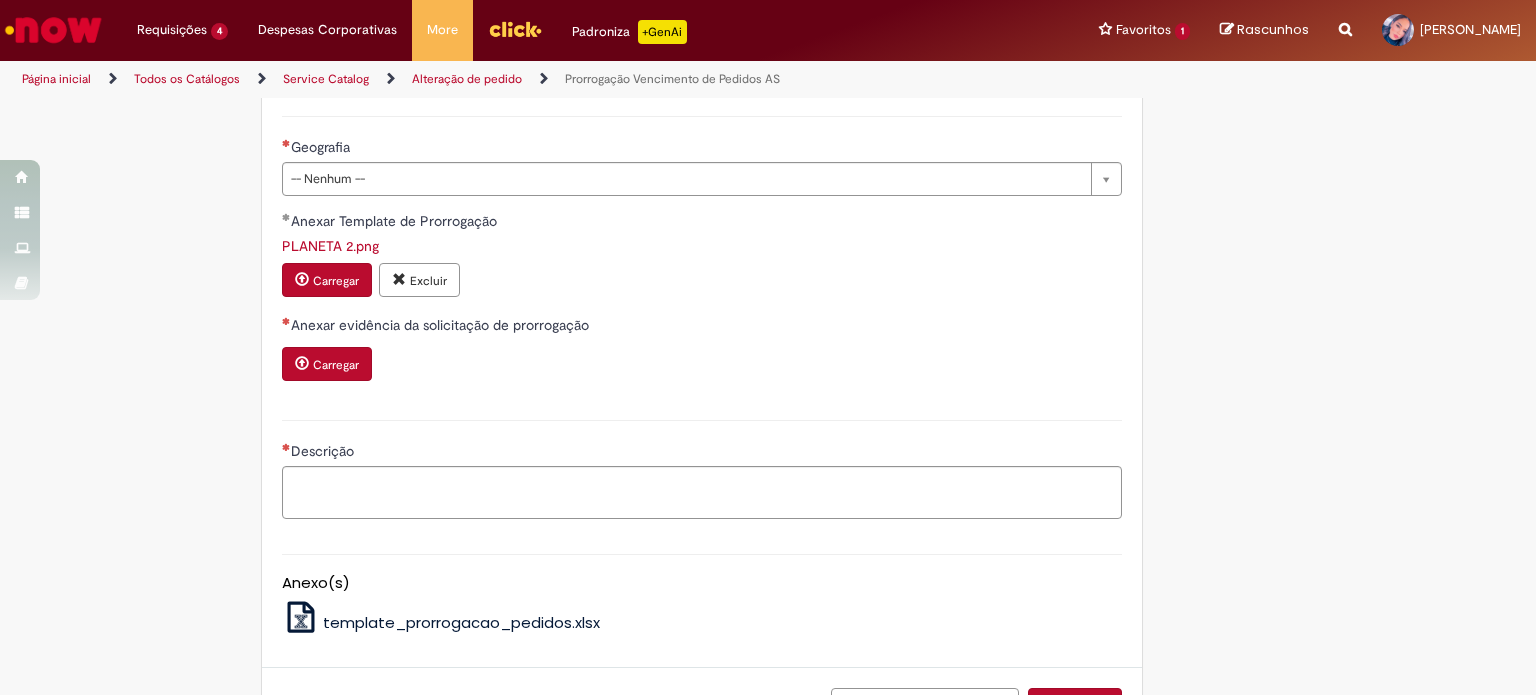 click on "Carregar" at bounding box center [336, 365] 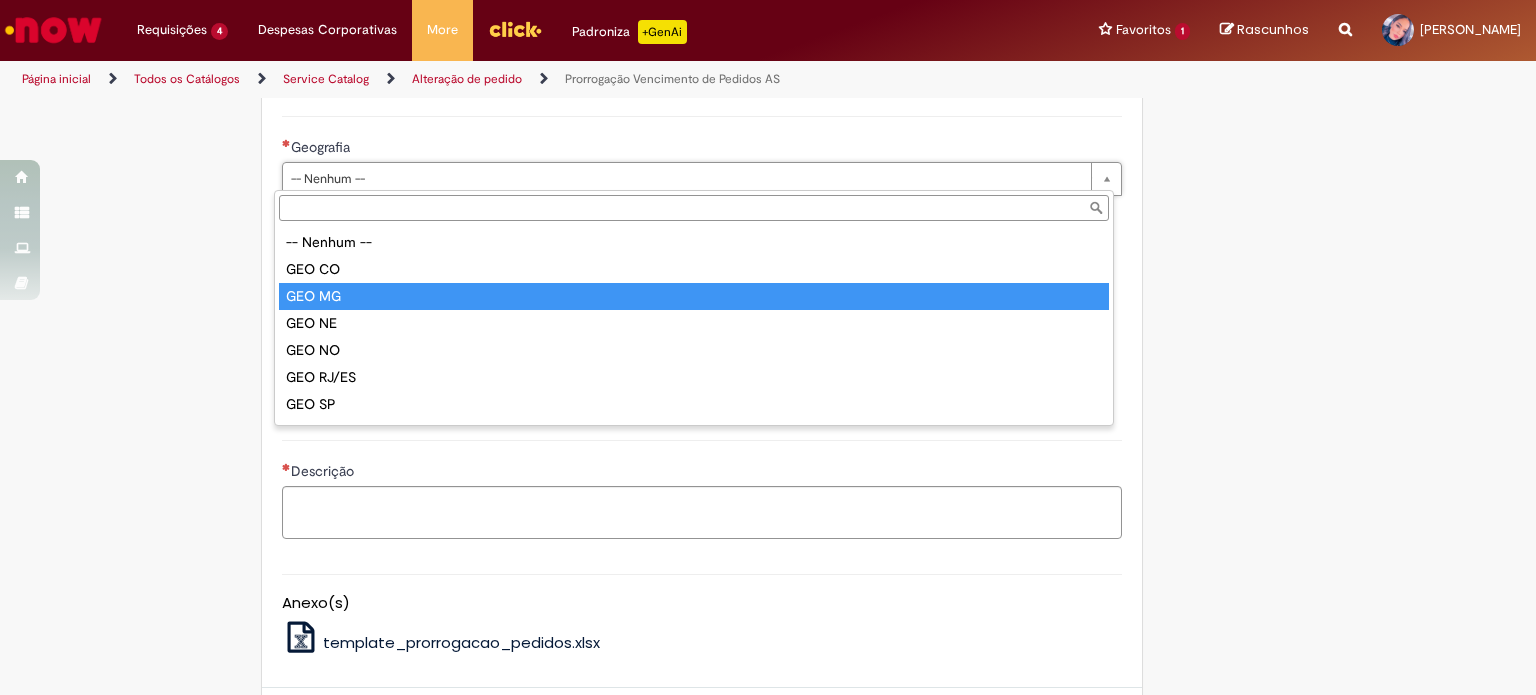 type on "******" 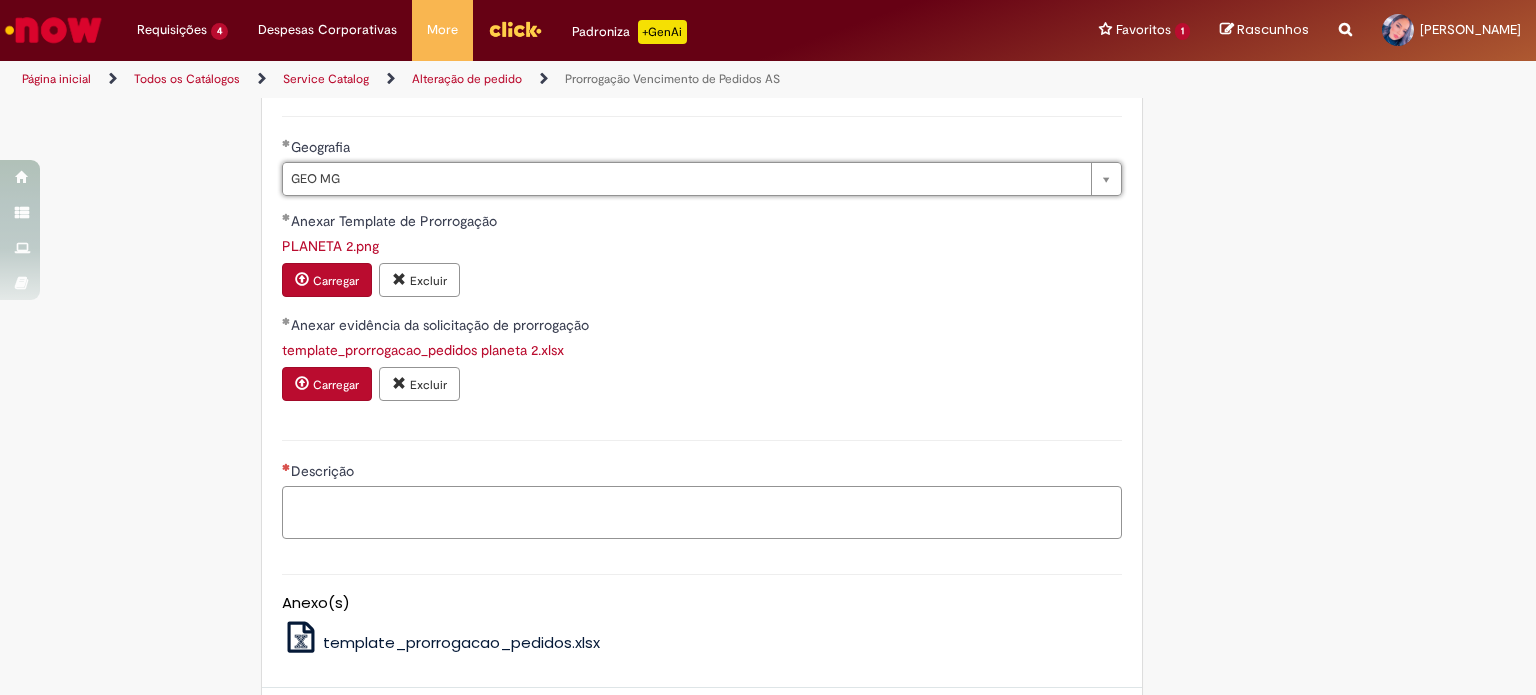 click on "Descrição" at bounding box center (702, 513) 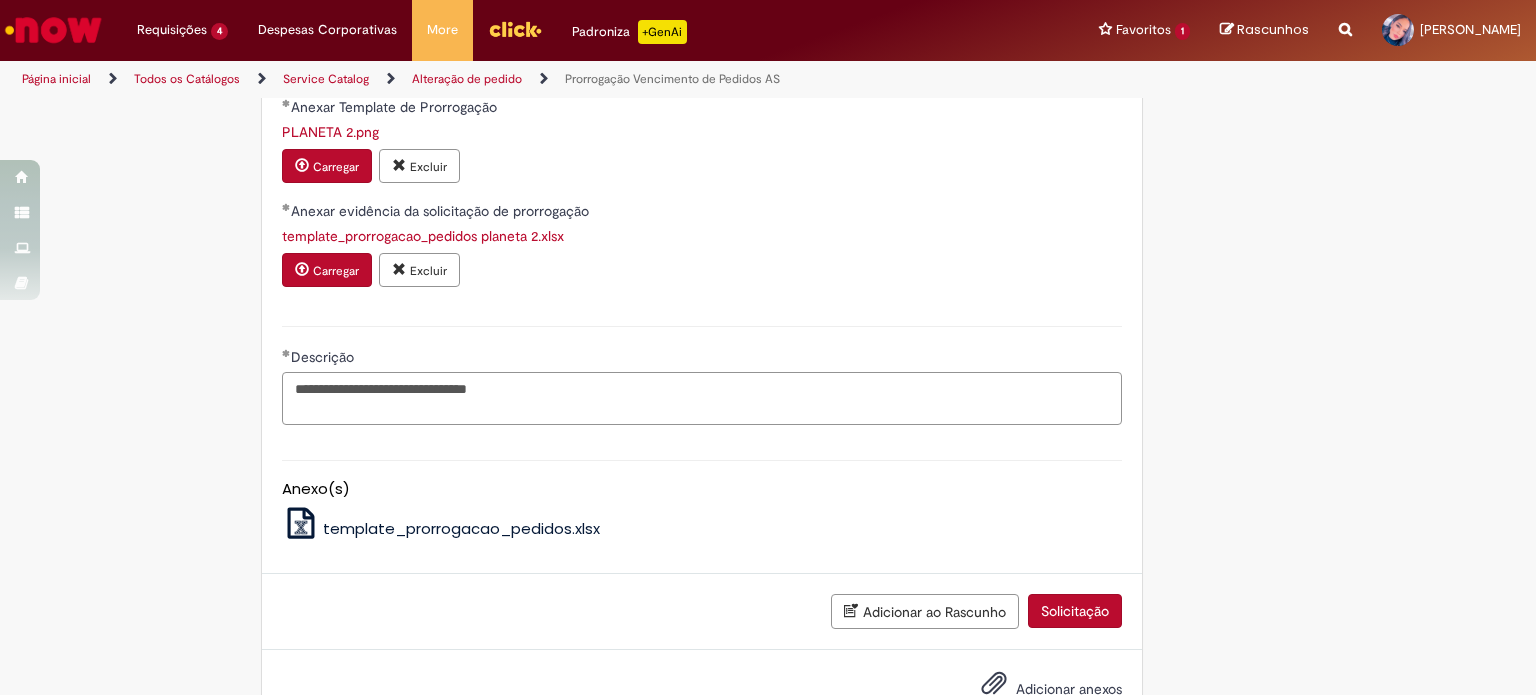 scroll, scrollTop: 773, scrollLeft: 0, axis: vertical 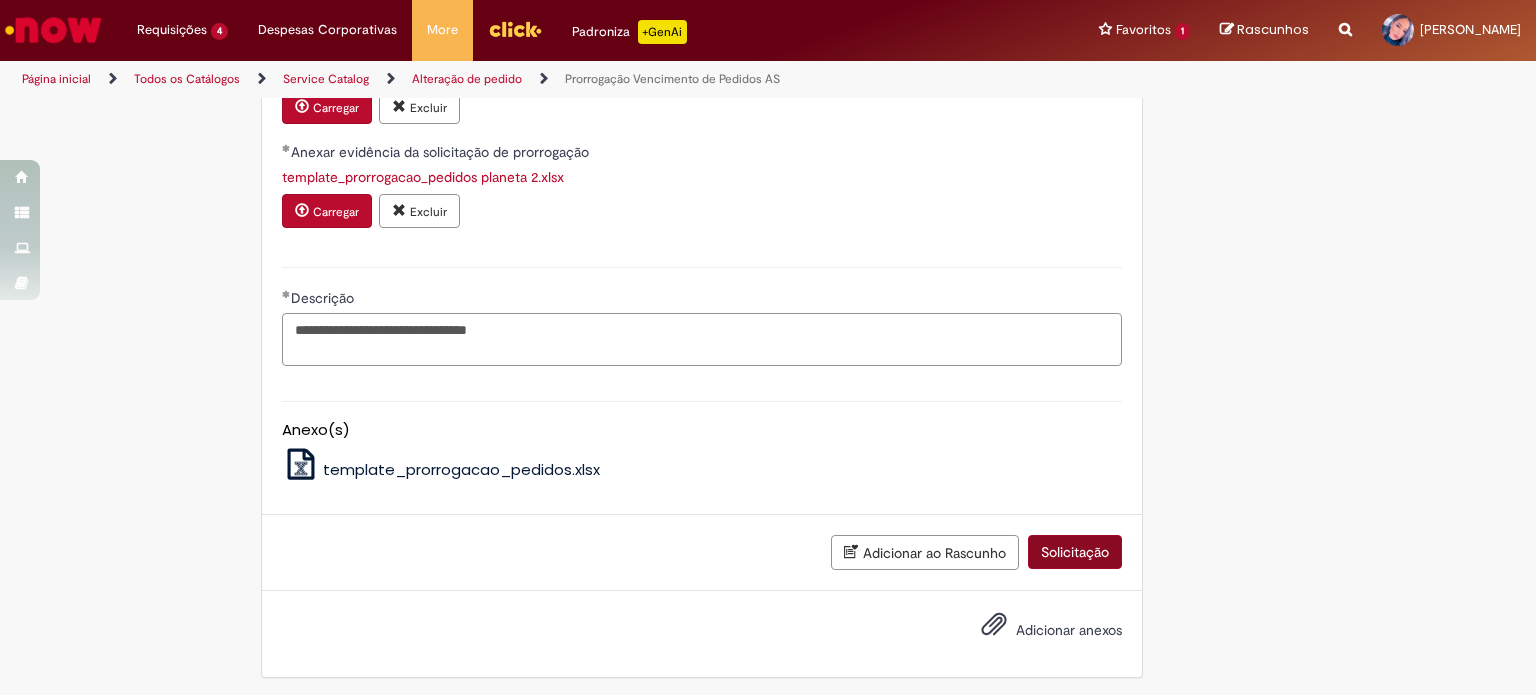 type on "**********" 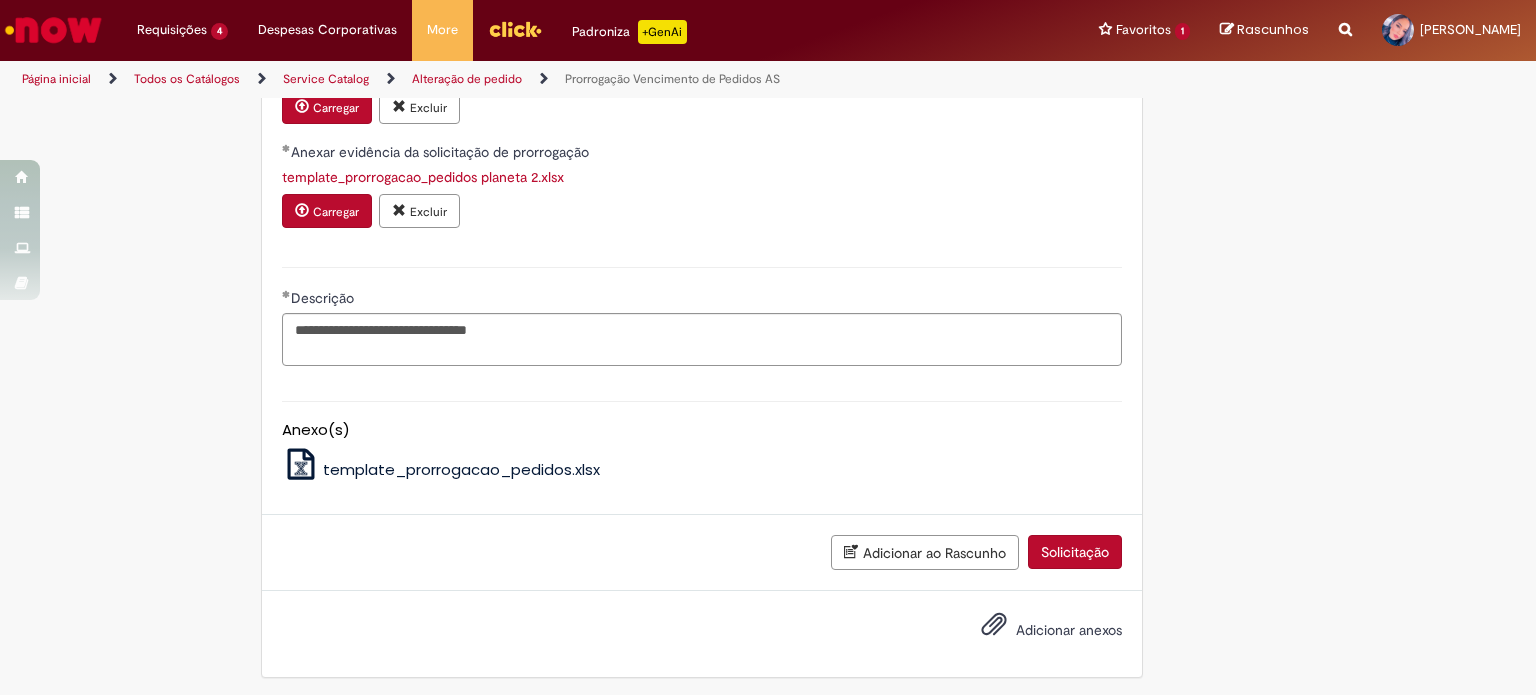 click on "Solicitação" at bounding box center [1075, 552] 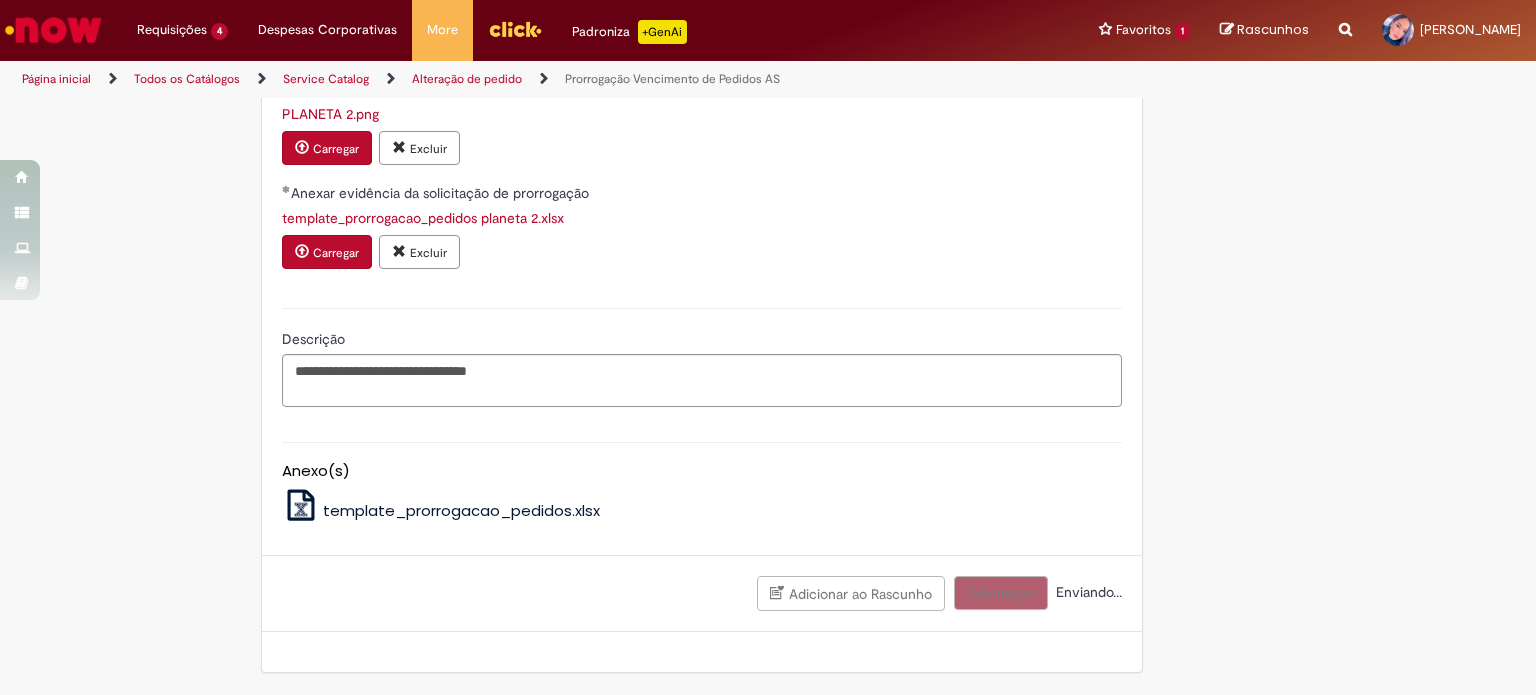 scroll, scrollTop: 728, scrollLeft: 0, axis: vertical 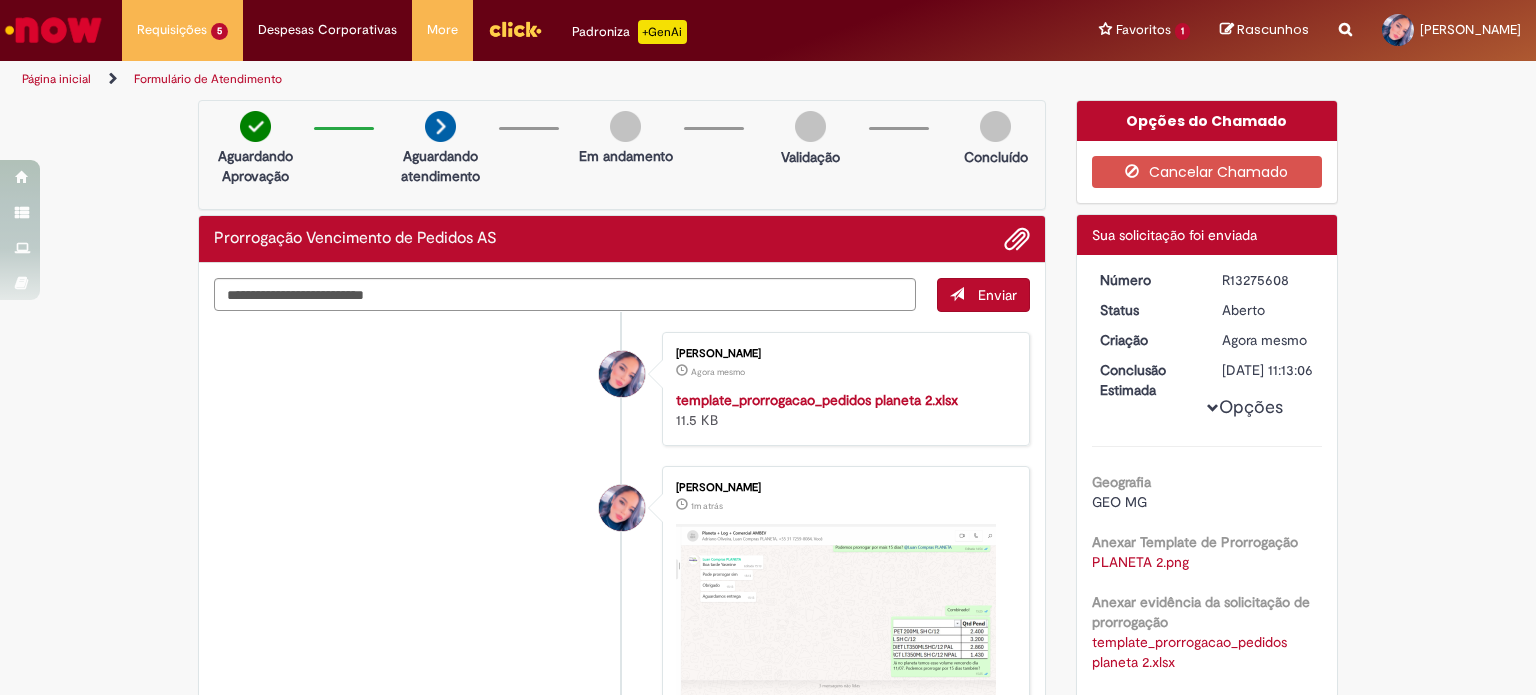 click on "Yasmine Martins Do Nascimento
Agora mesmo Agora mesmo
template_prorrogacao_pedidos planeta 2.xlsx  11.5 KB
Yasmine Martins Do Nascimento
1m atrás 1m atrás
PLANETA 2.png  415 KB
Yasmine Martins Do Nascimento" at bounding box center (622, 656) 